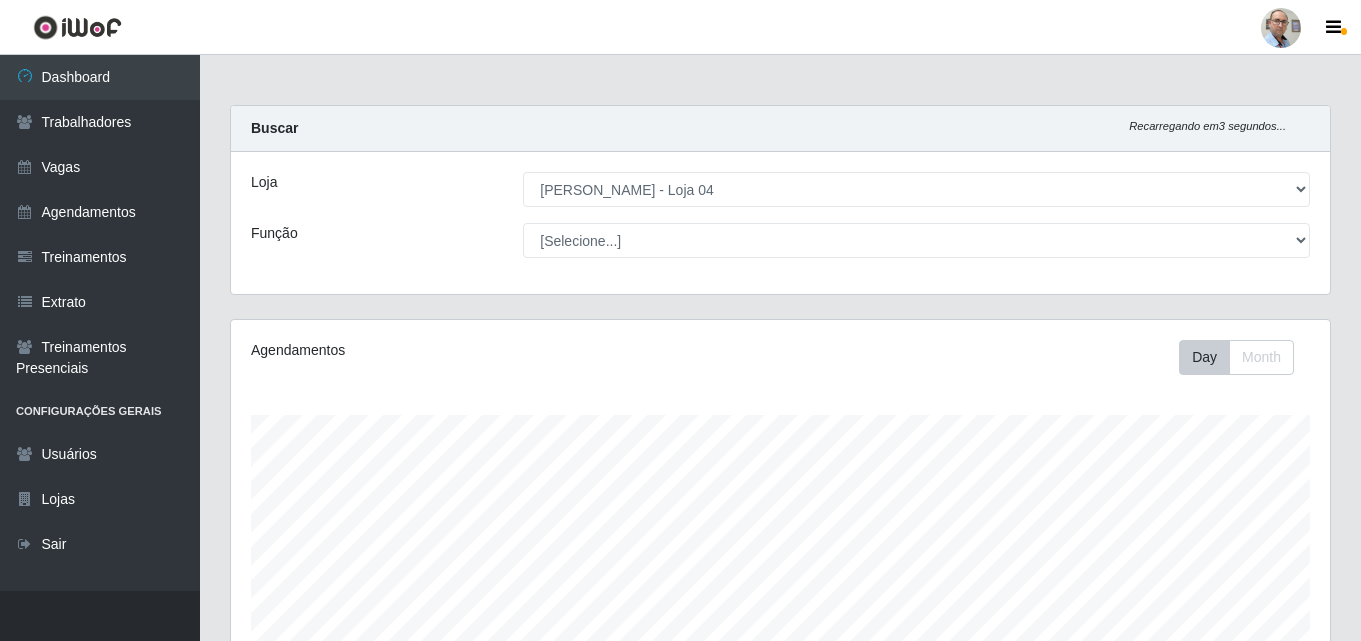 select on "251" 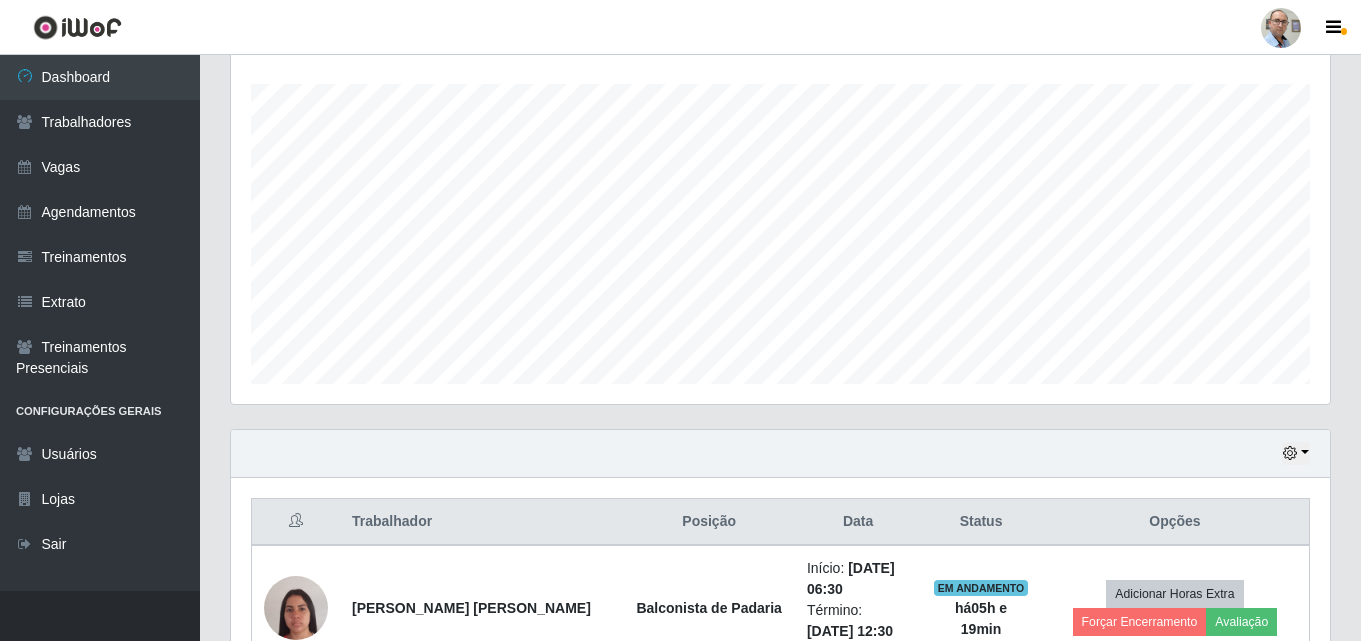 scroll, scrollTop: 999585, scrollLeft: 998901, axis: both 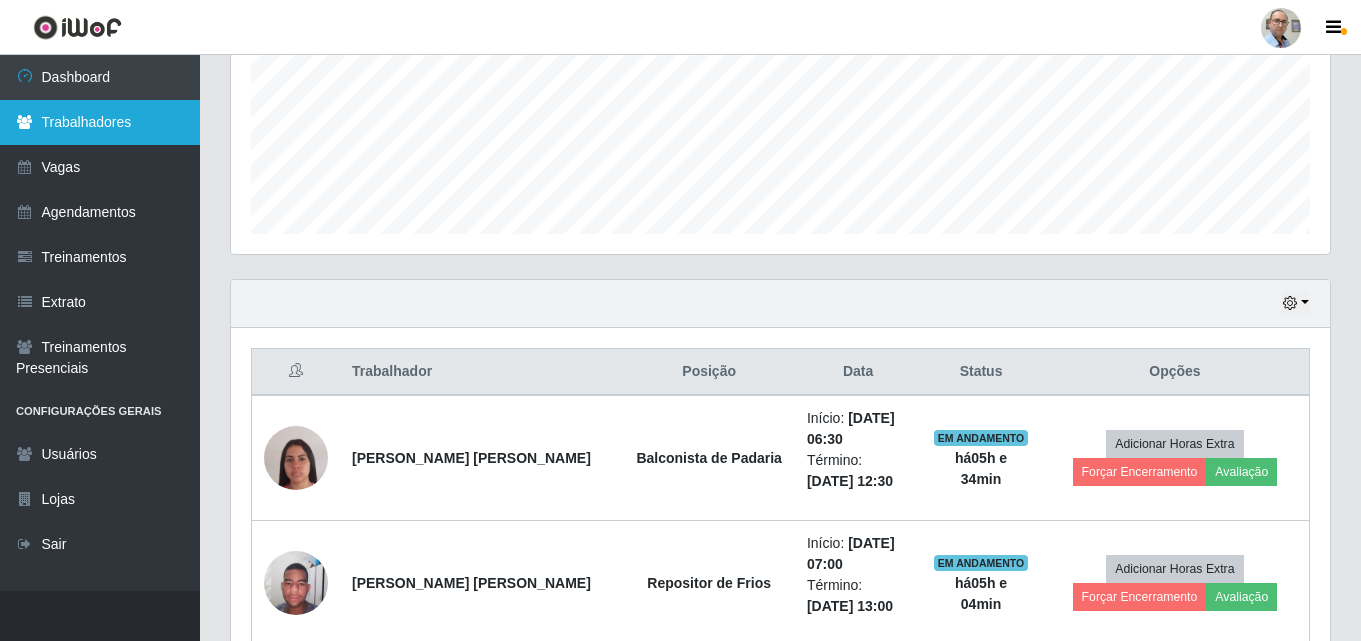 click on "Trabalhadores" at bounding box center (100, 122) 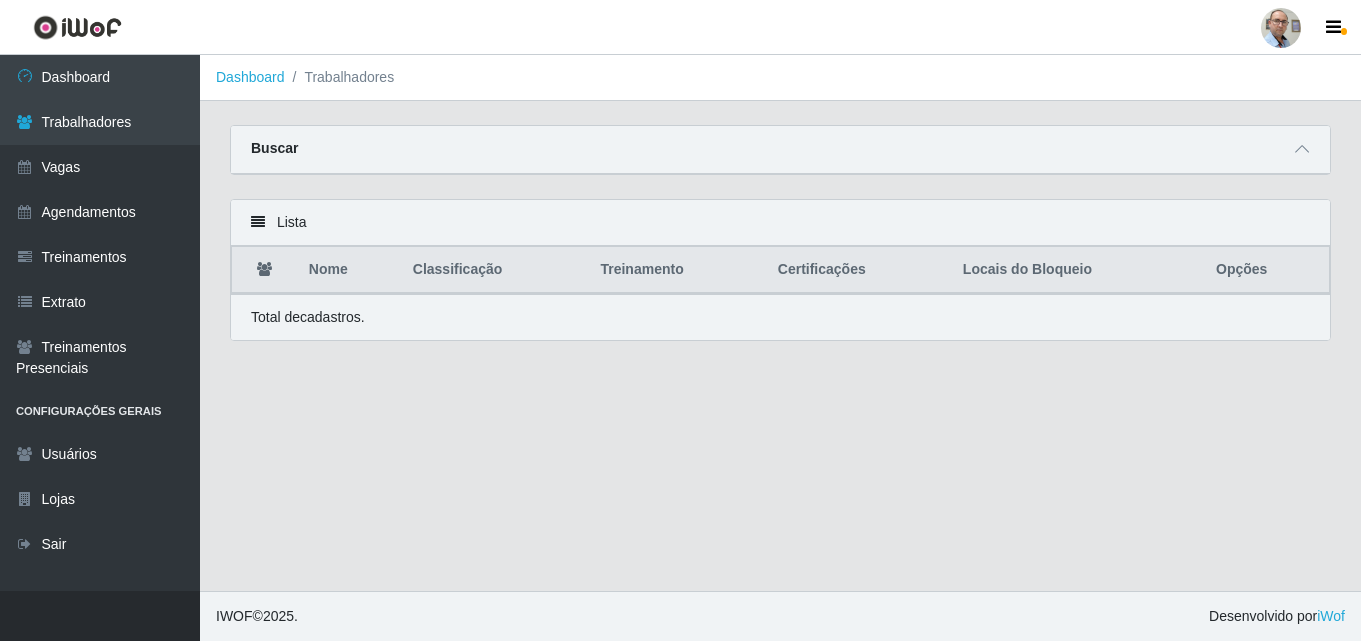scroll, scrollTop: 0, scrollLeft: 0, axis: both 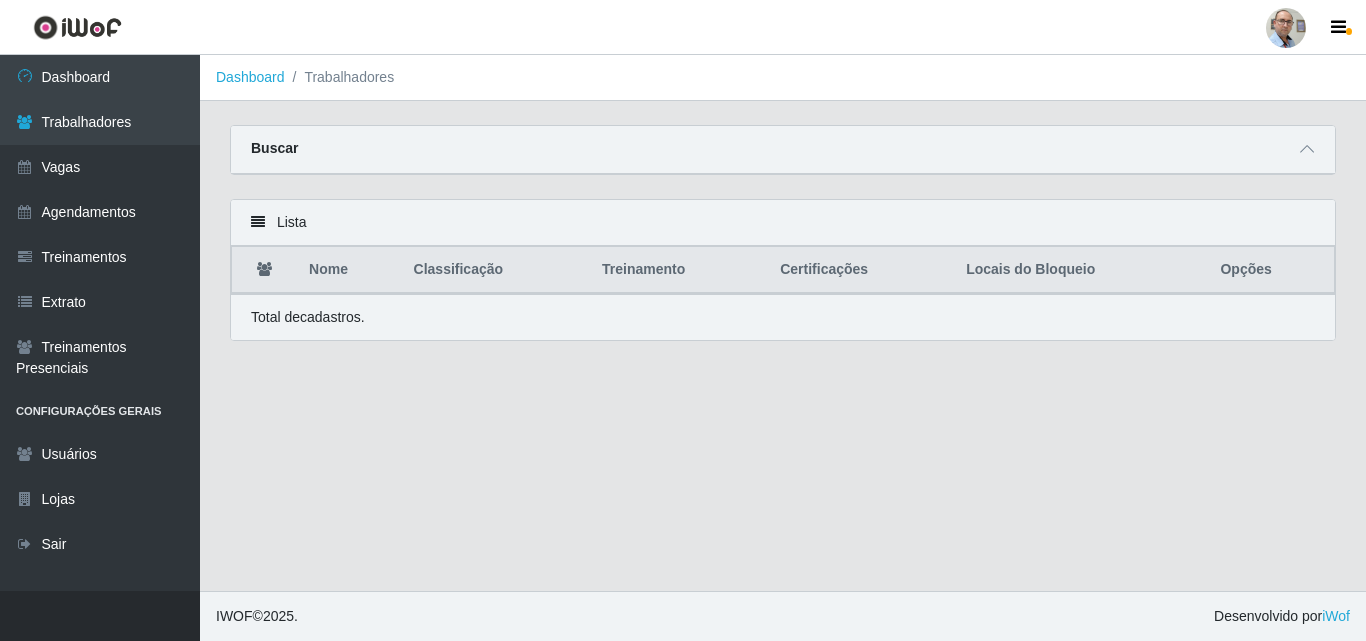 click on "Buscar" at bounding box center (783, 150) 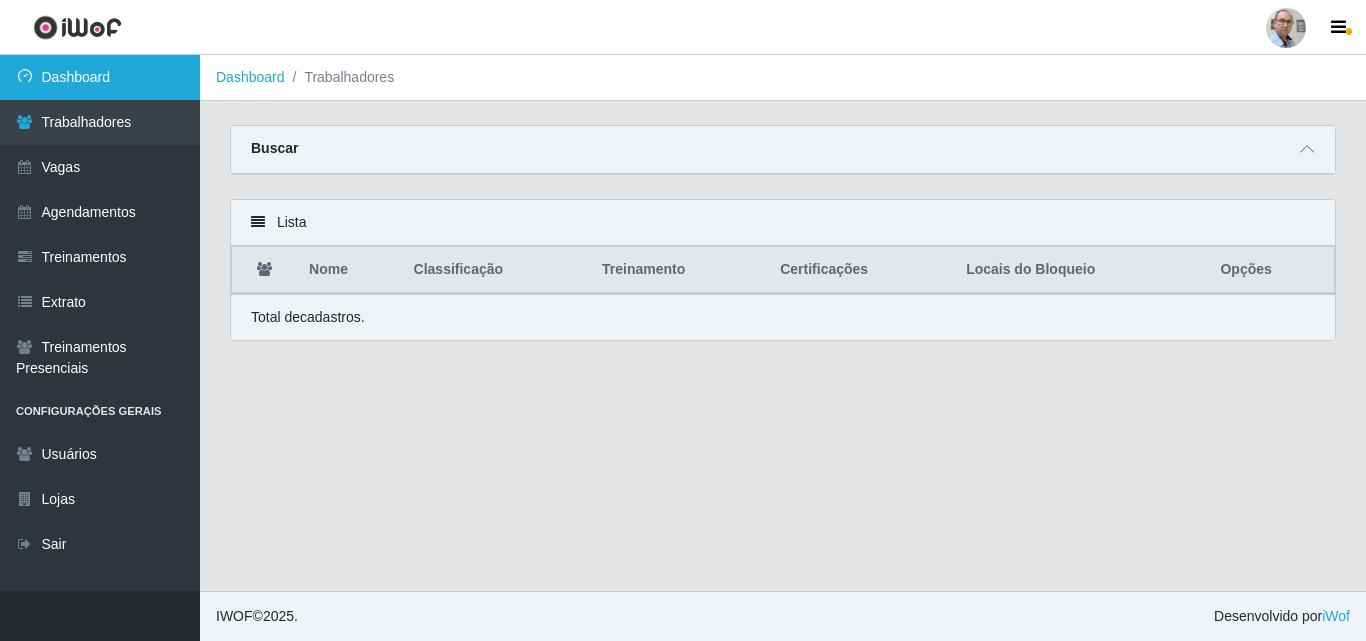 click on "Dashboard" at bounding box center (100, 77) 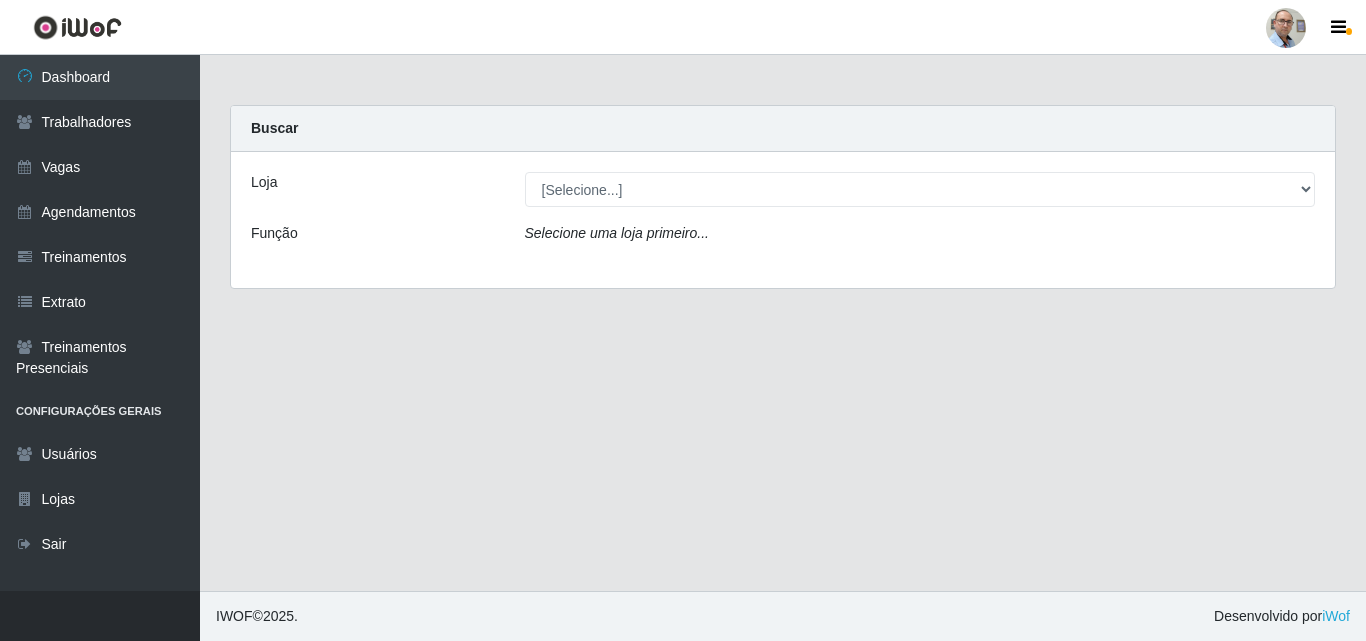click on "Carregando...  Buscar Loja [Selecione...] Mar Vermelho - Loja 04 Função Selecione uma loja primeiro..." at bounding box center (783, 323) 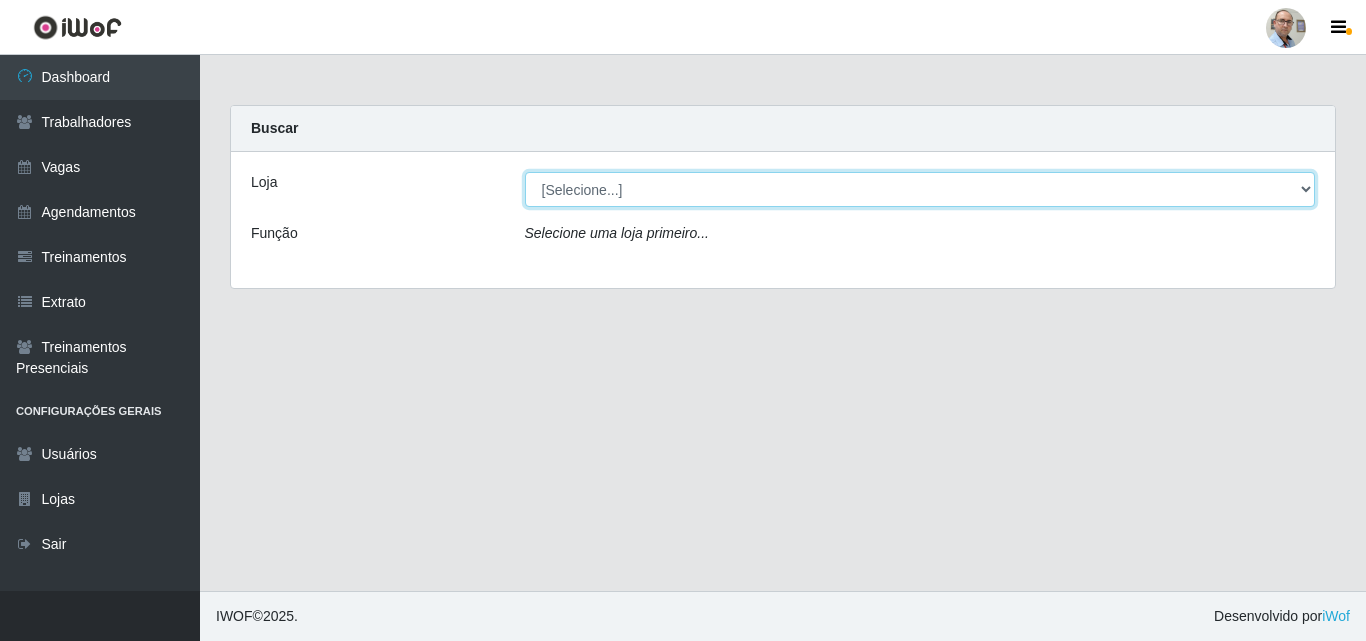 click on "[Selecione...] Mar Vermelho - Loja 04" at bounding box center (920, 189) 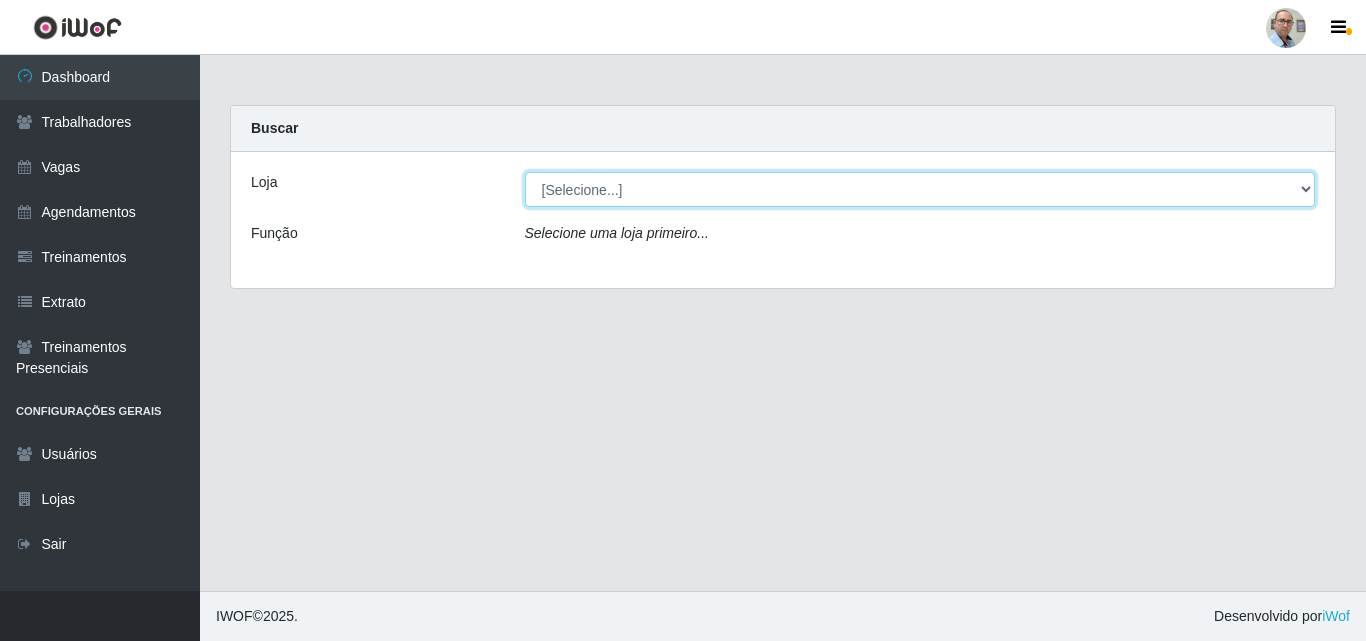 click on "[Selecione...] Mar Vermelho - Loja 04" at bounding box center (920, 189) 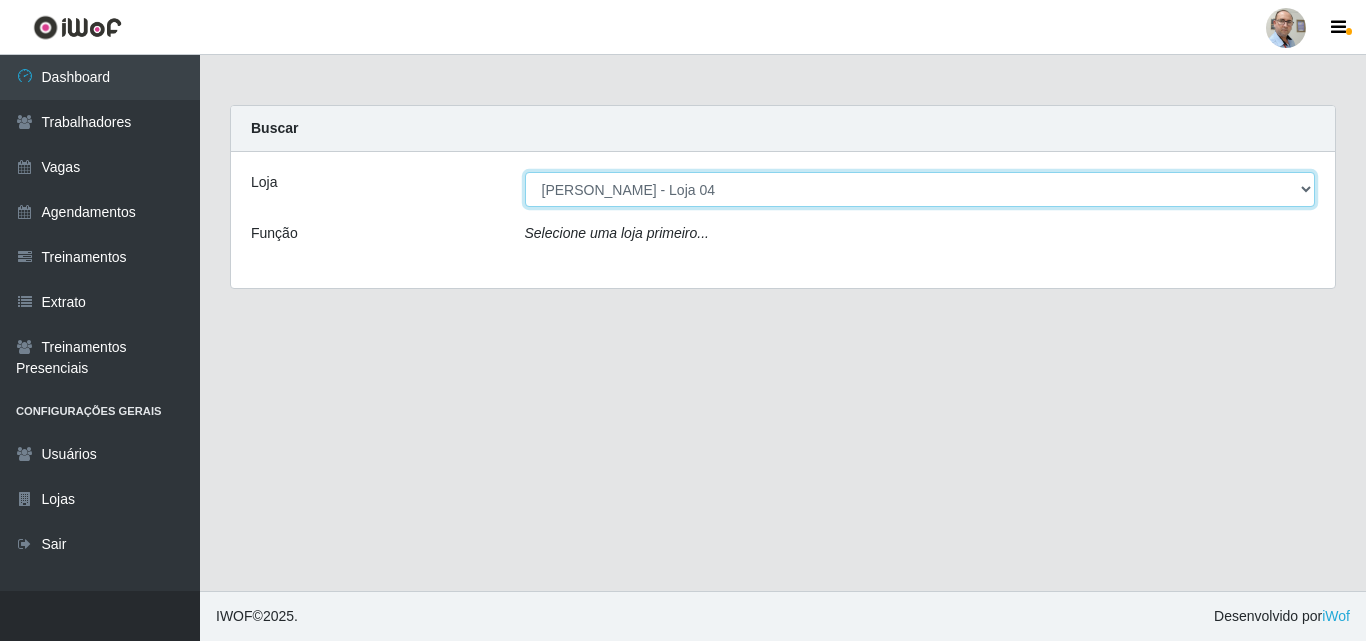 click on "[Selecione...] Mar Vermelho - Loja 04" at bounding box center [920, 189] 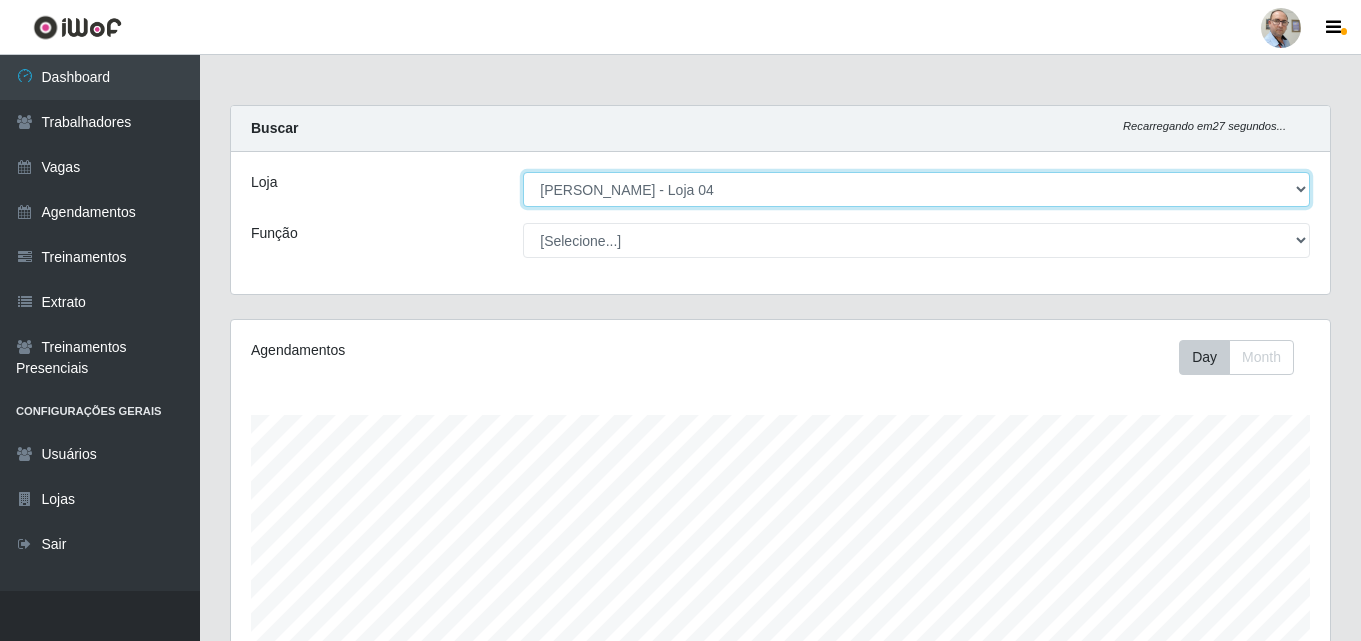 scroll, scrollTop: 999585, scrollLeft: 998901, axis: both 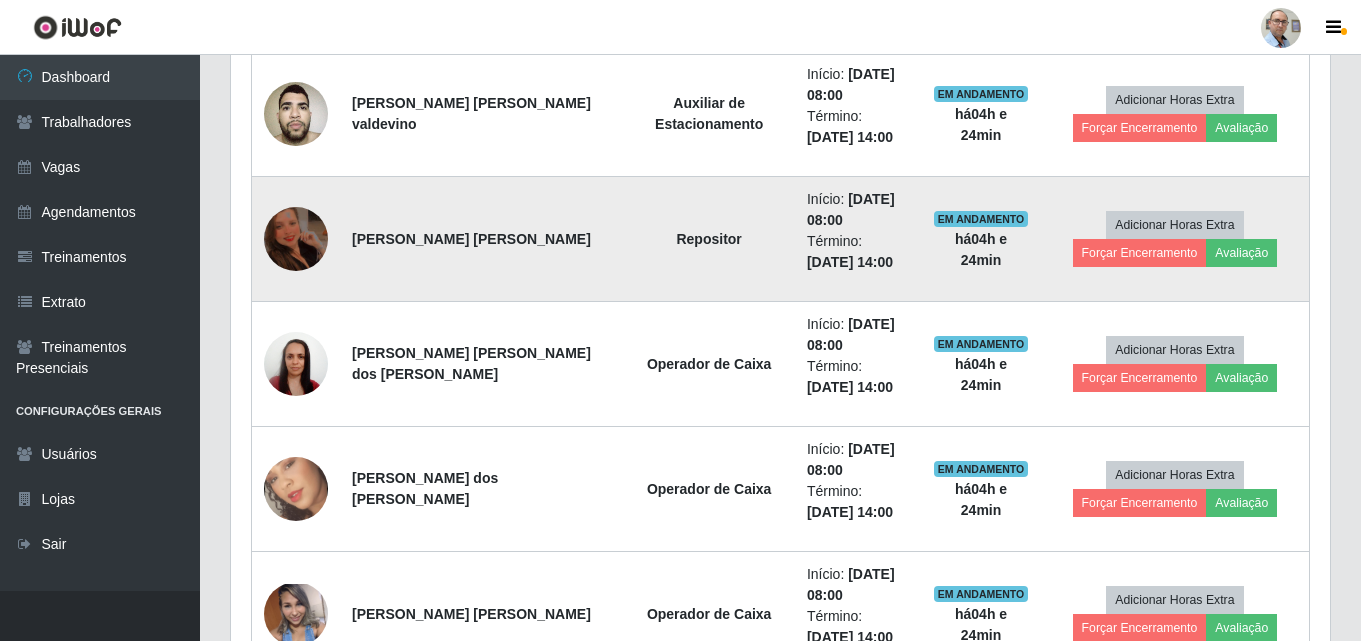 click at bounding box center [296, 238] 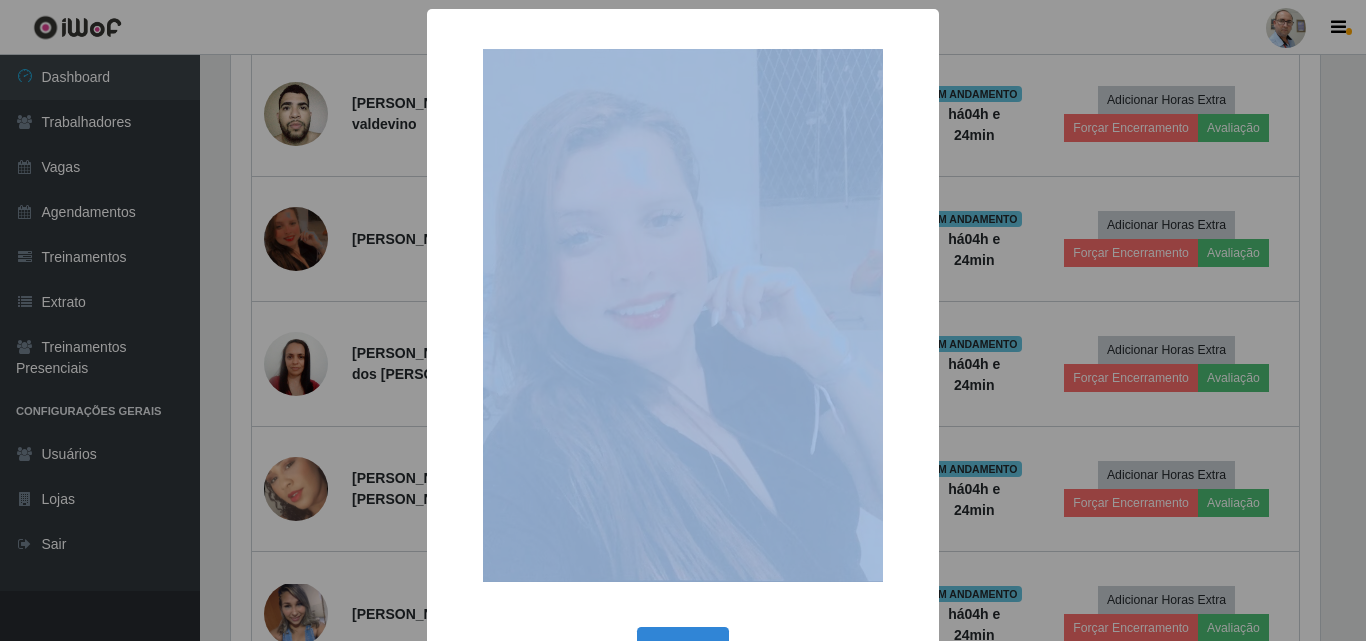 click on "× OK Cancel" at bounding box center (683, 320) 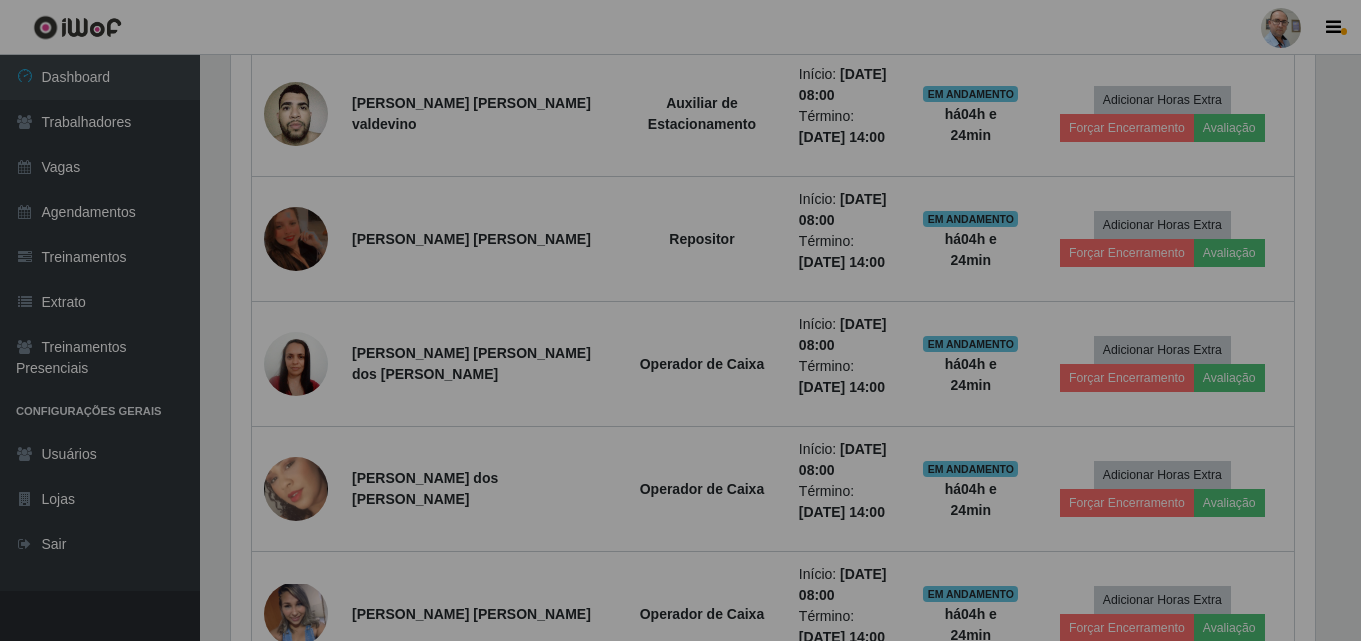 scroll, scrollTop: 999585, scrollLeft: 998901, axis: both 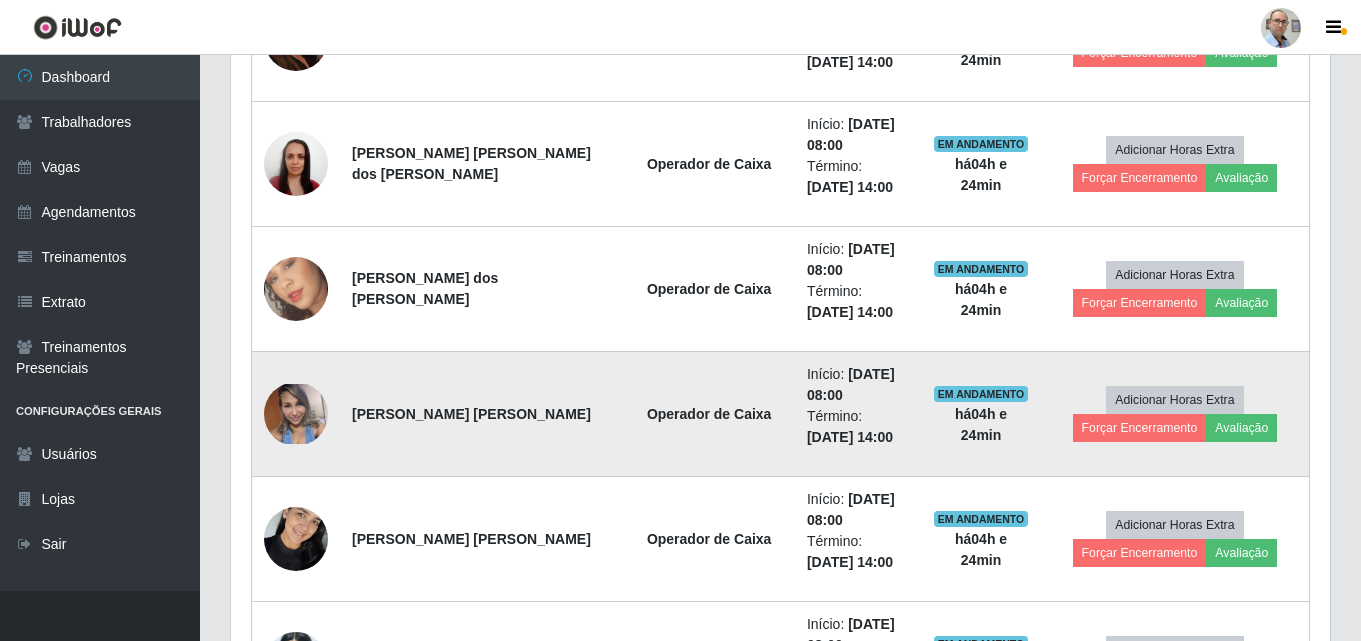 click at bounding box center [296, 414] 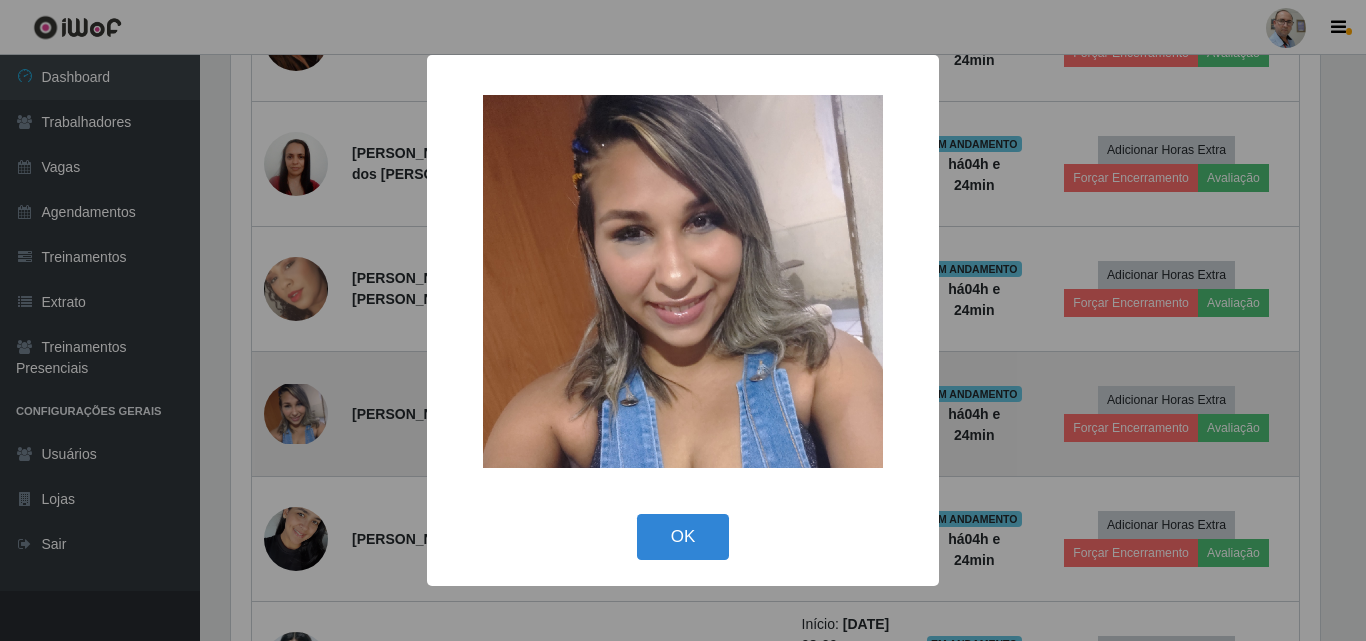 scroll, scrollTop: 999585, scrollLeft: 998911, axis: both 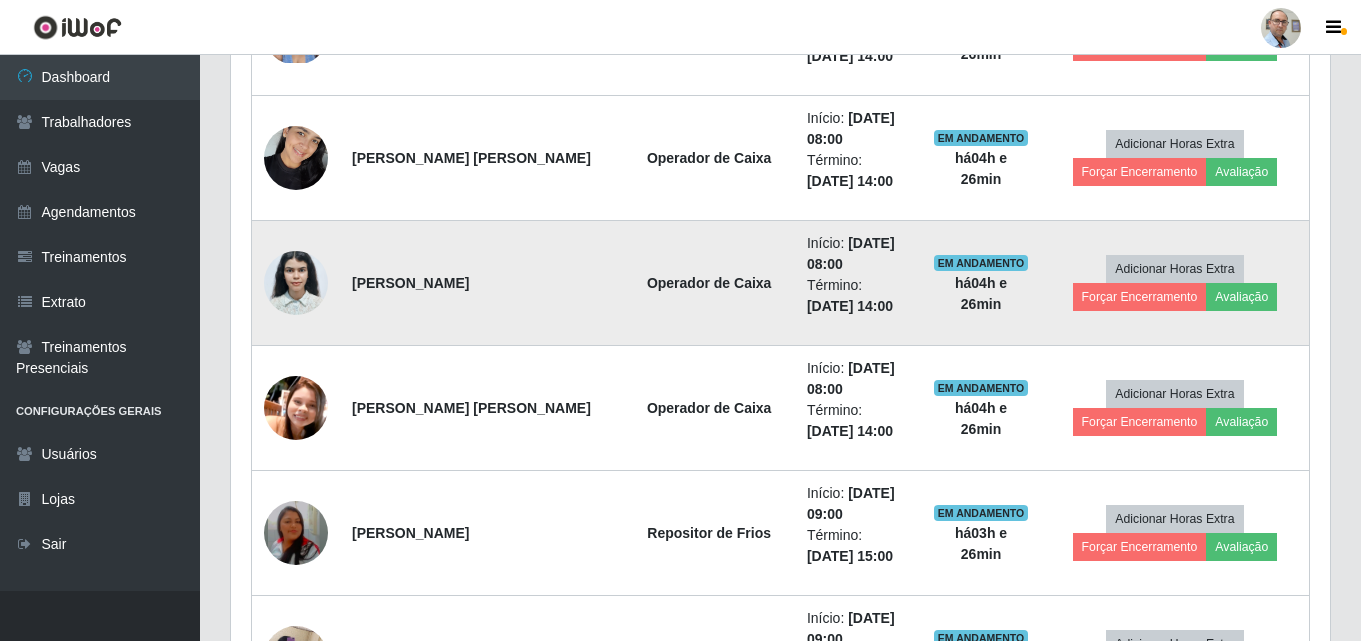 click at bounding box center (296, 283) 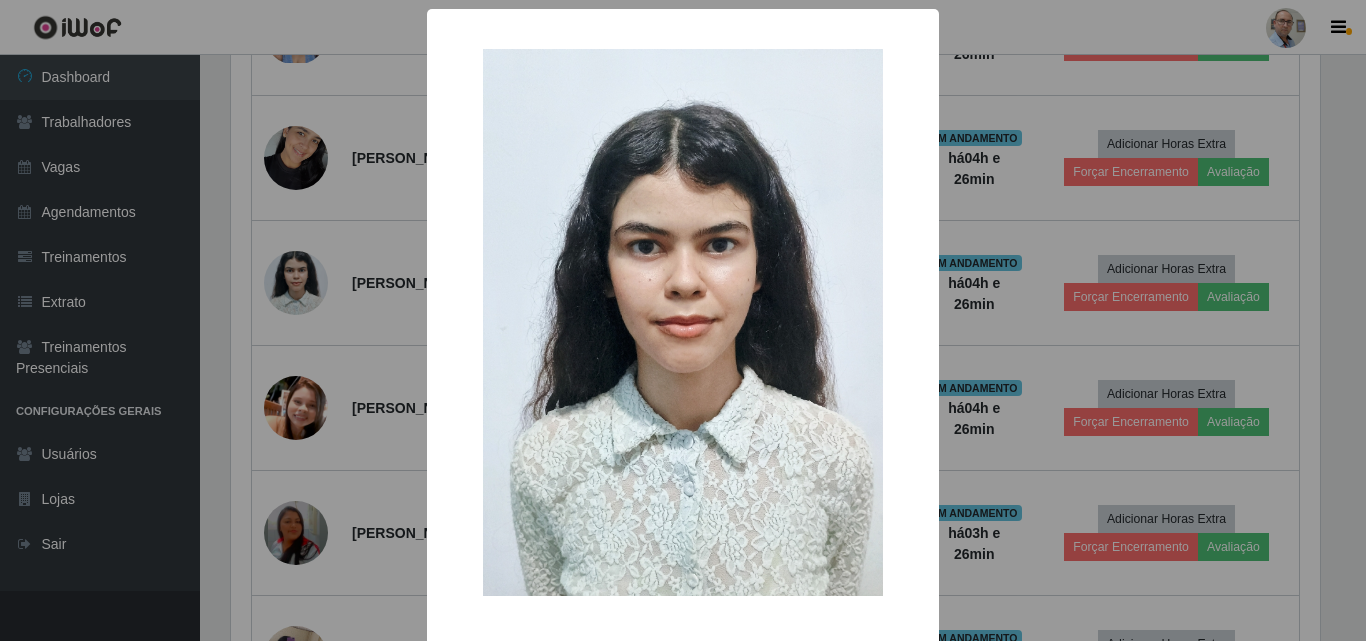 click on "× OK Cancel" at bounding box center (683, 320) 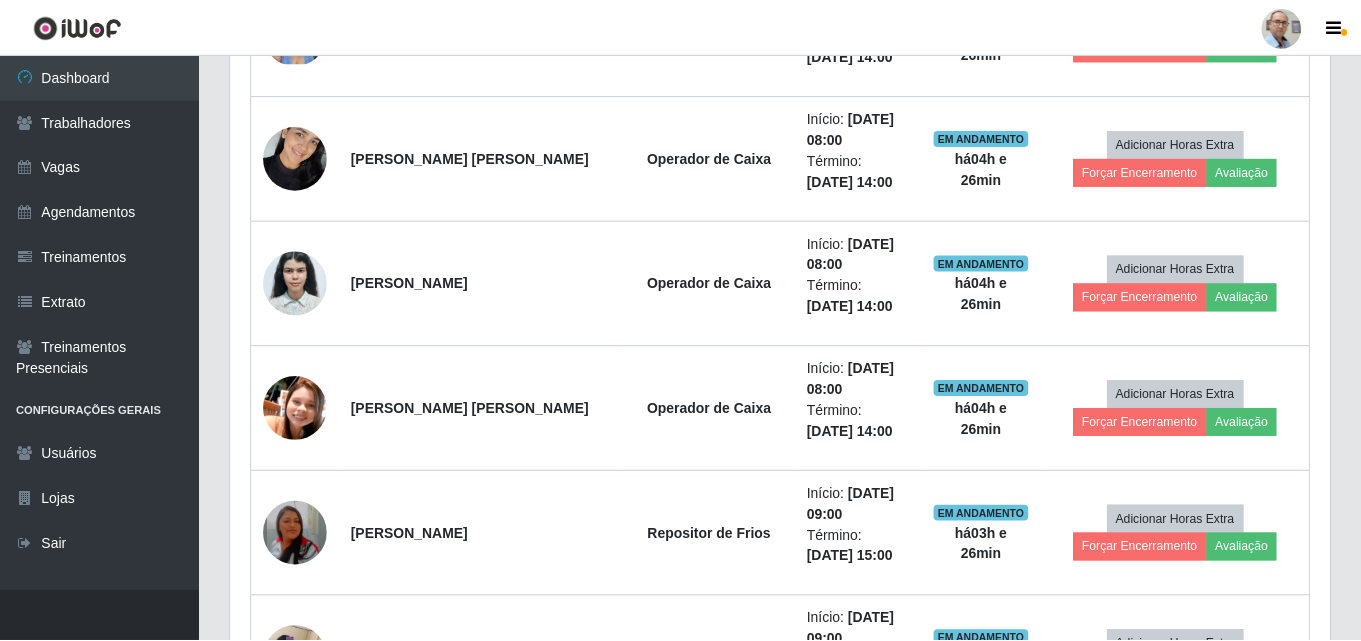 scroll, scrollTop: 999585, scrollLeft: 998901, axis: both 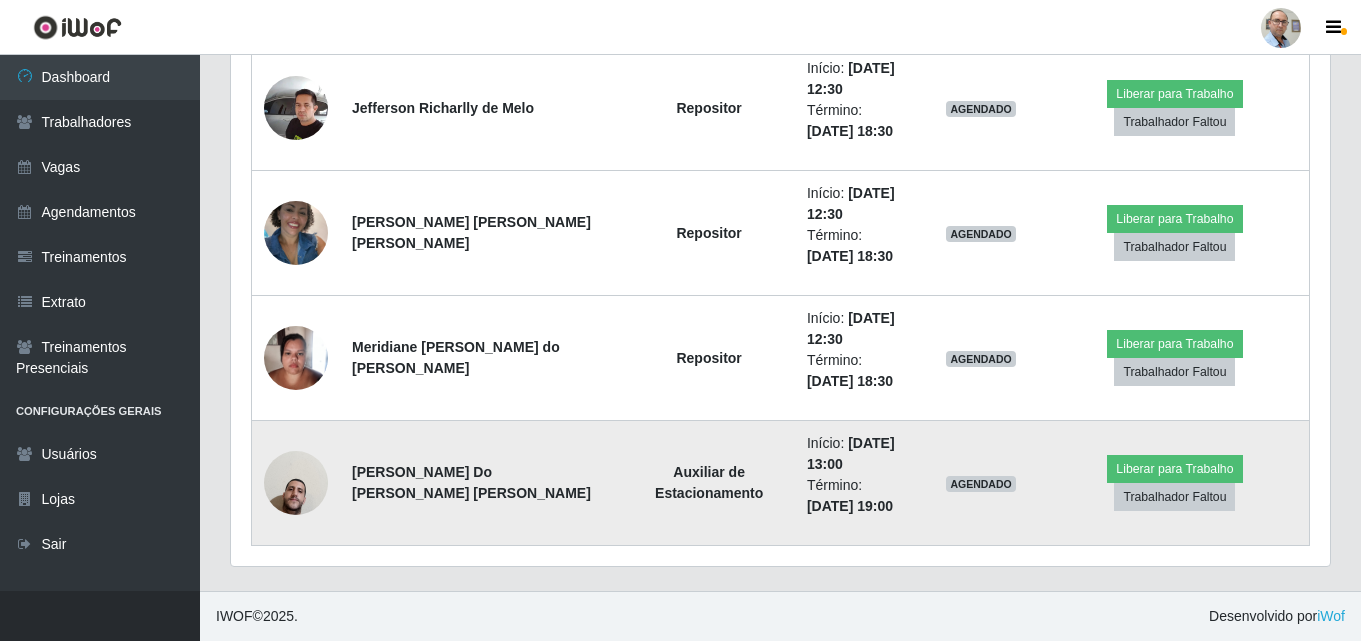 click at bounding box center [296, 482] 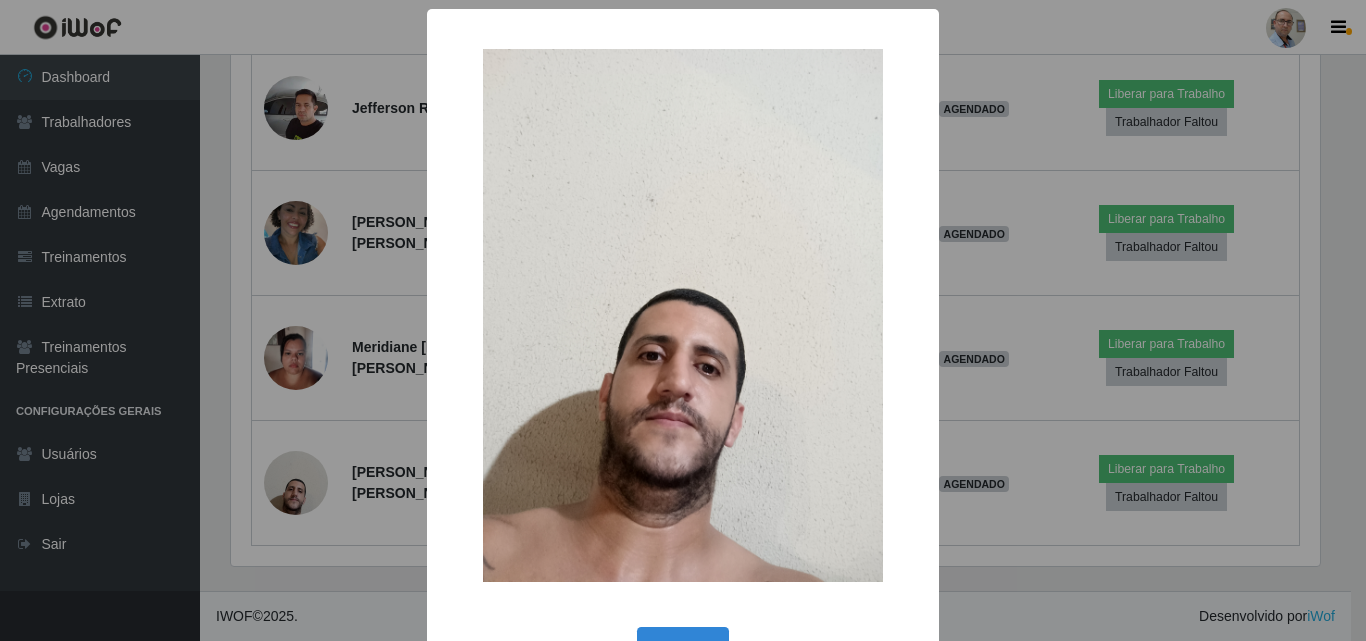 click on "× OK Cancel" at bounding box center (683, 320) 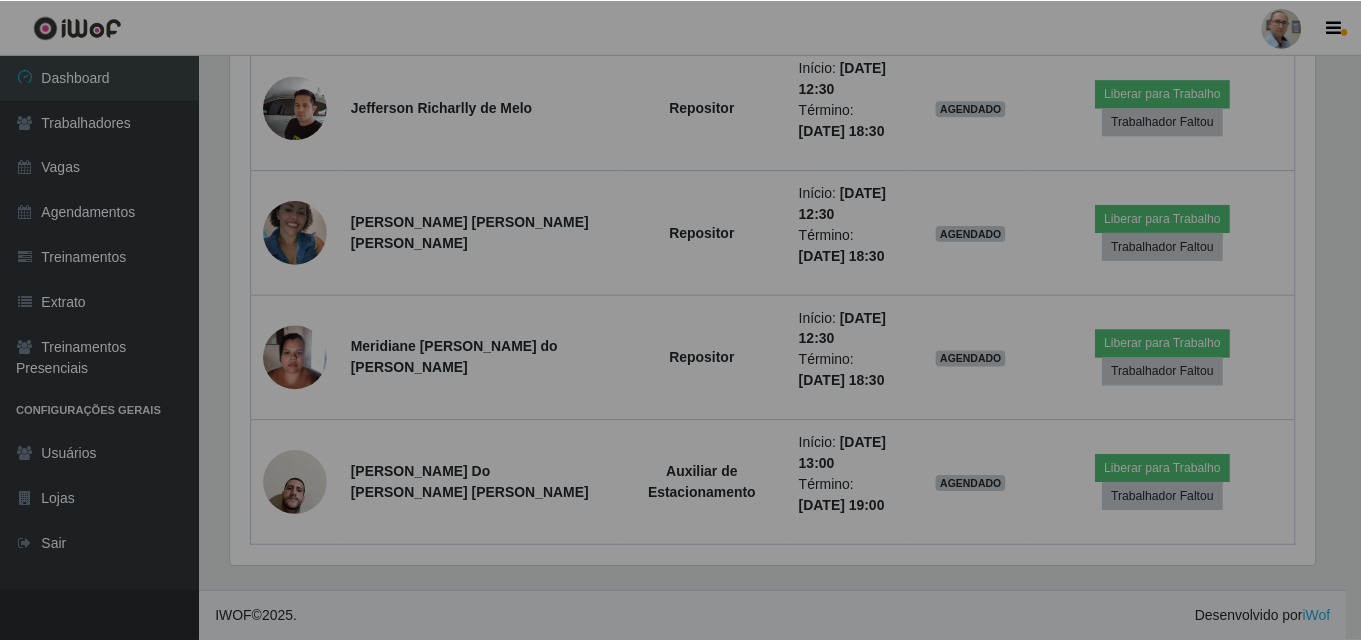 scroll, scrollTop: 999585, scrollLeft: 998901, axis: both 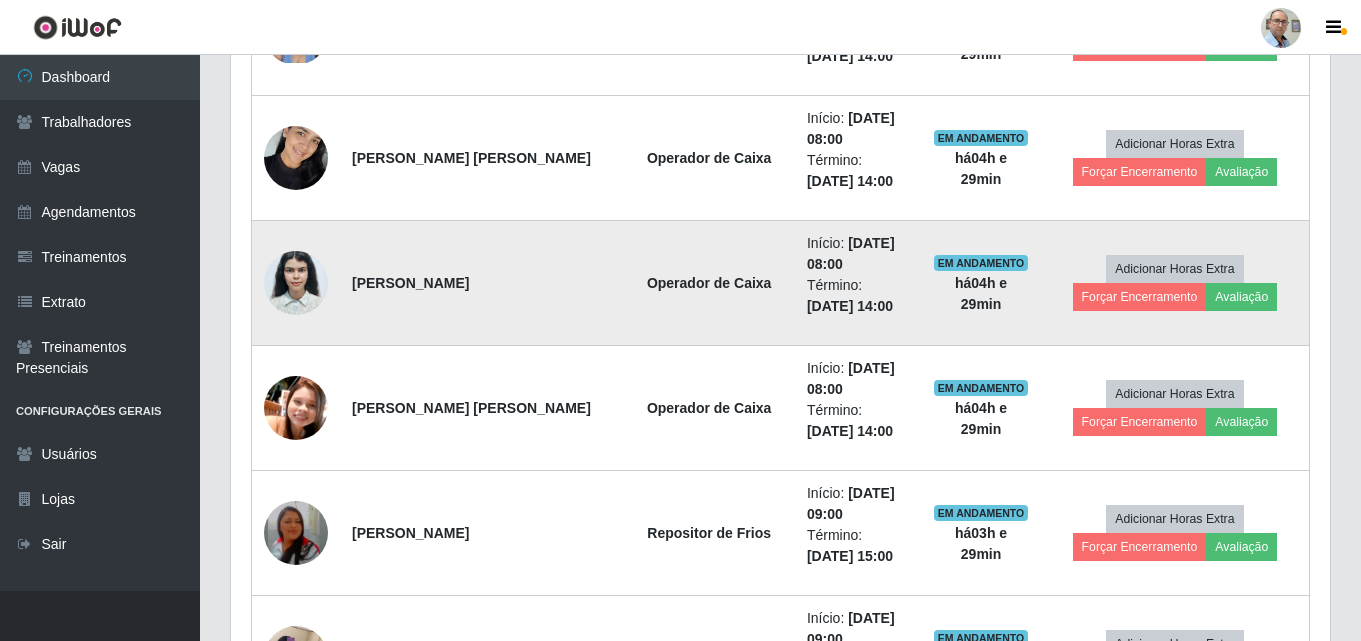 click at bounding box center (296, 283) 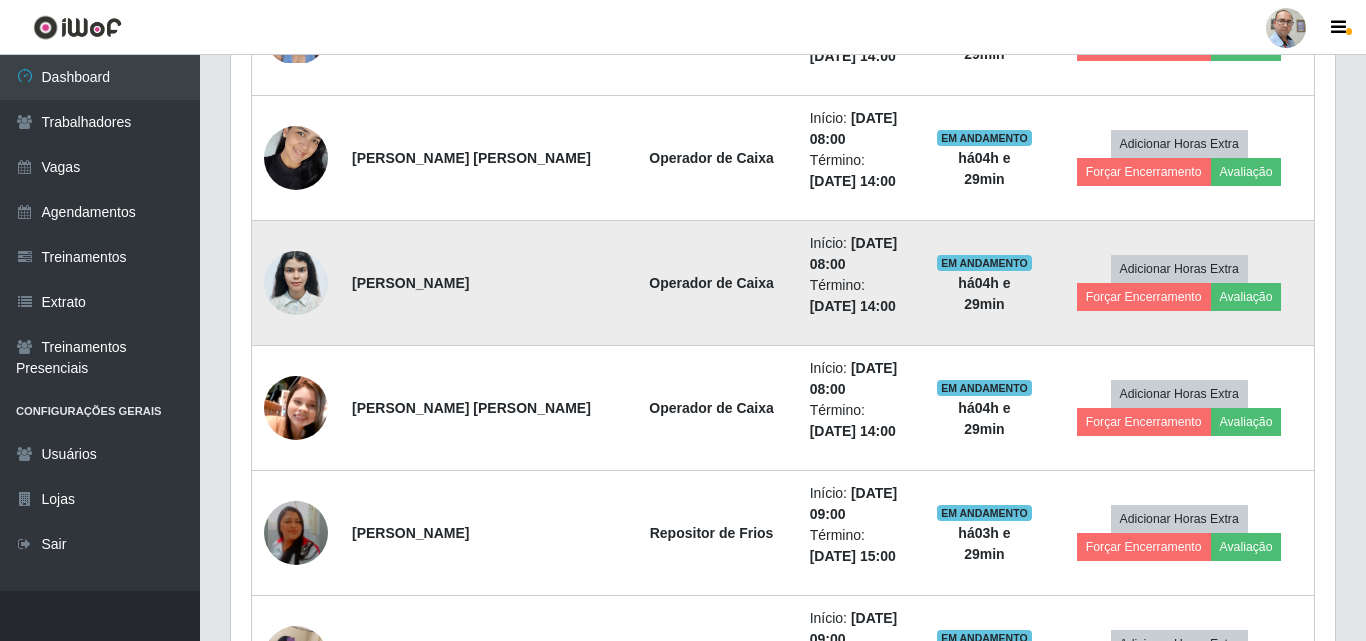 scroll, scrollTop: 999585, scrollLeft: 998911, axis: both 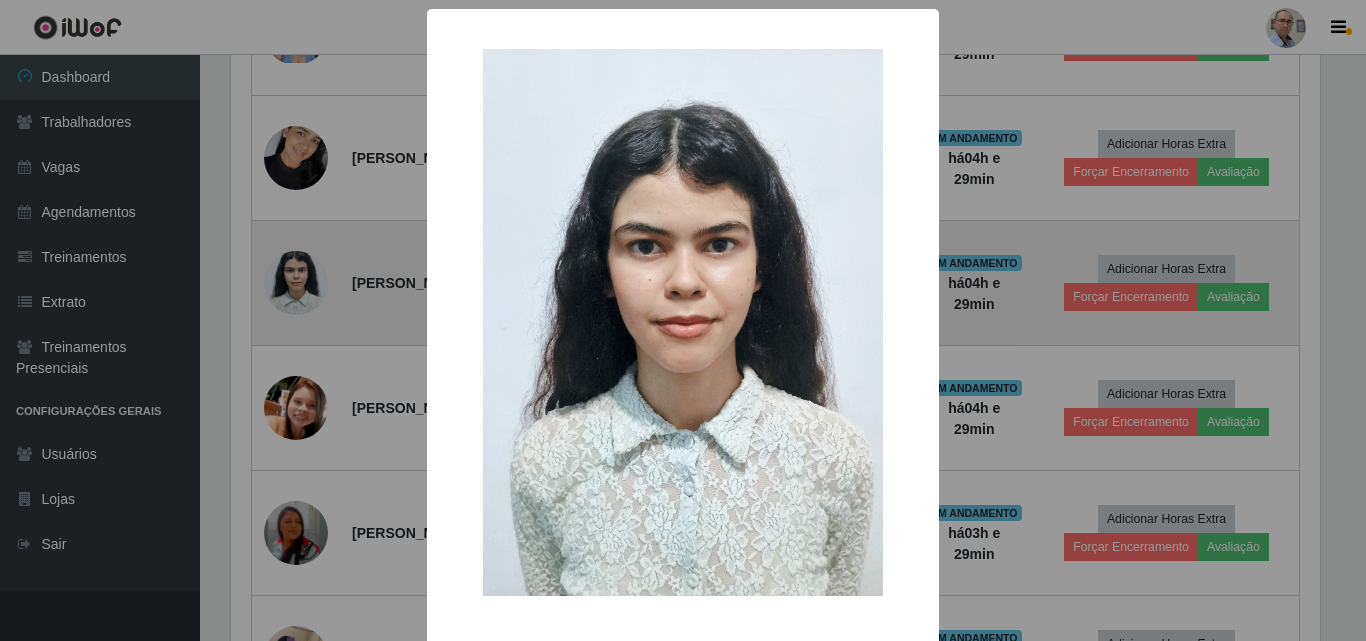 click on "× OK Cancel" at bounding box center (683, 320) 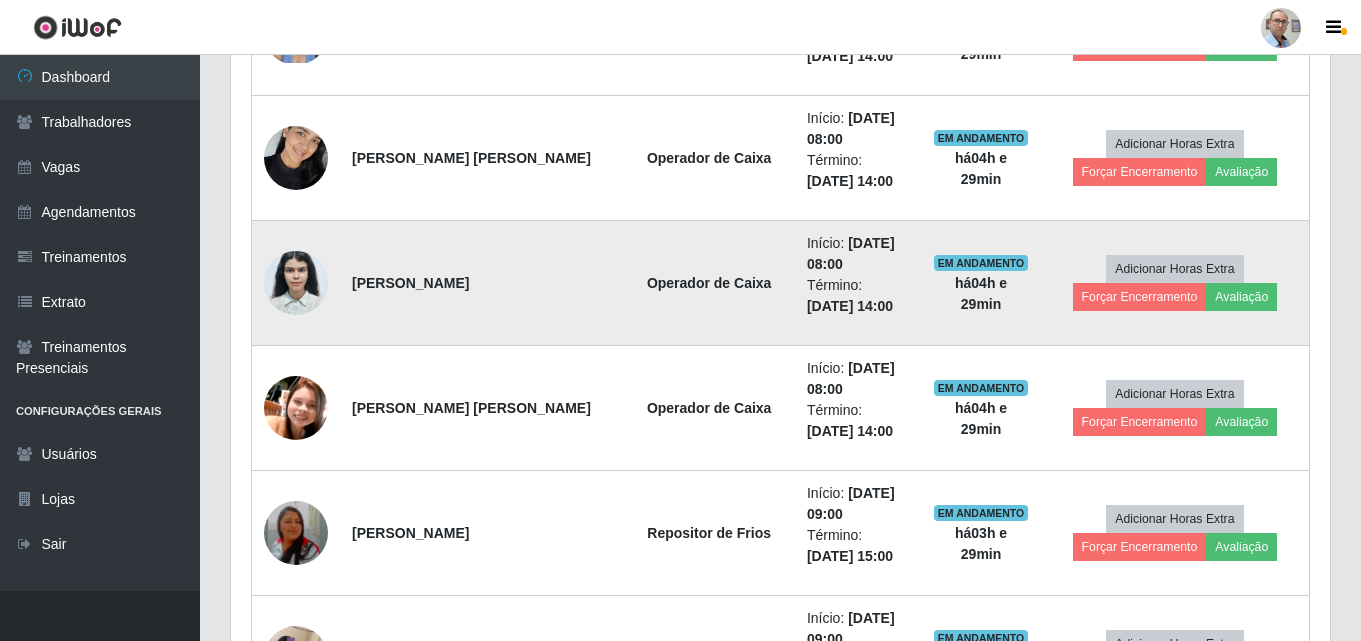 scroll, scrollTop: 999585, scrollLeft: 998901, axis: both 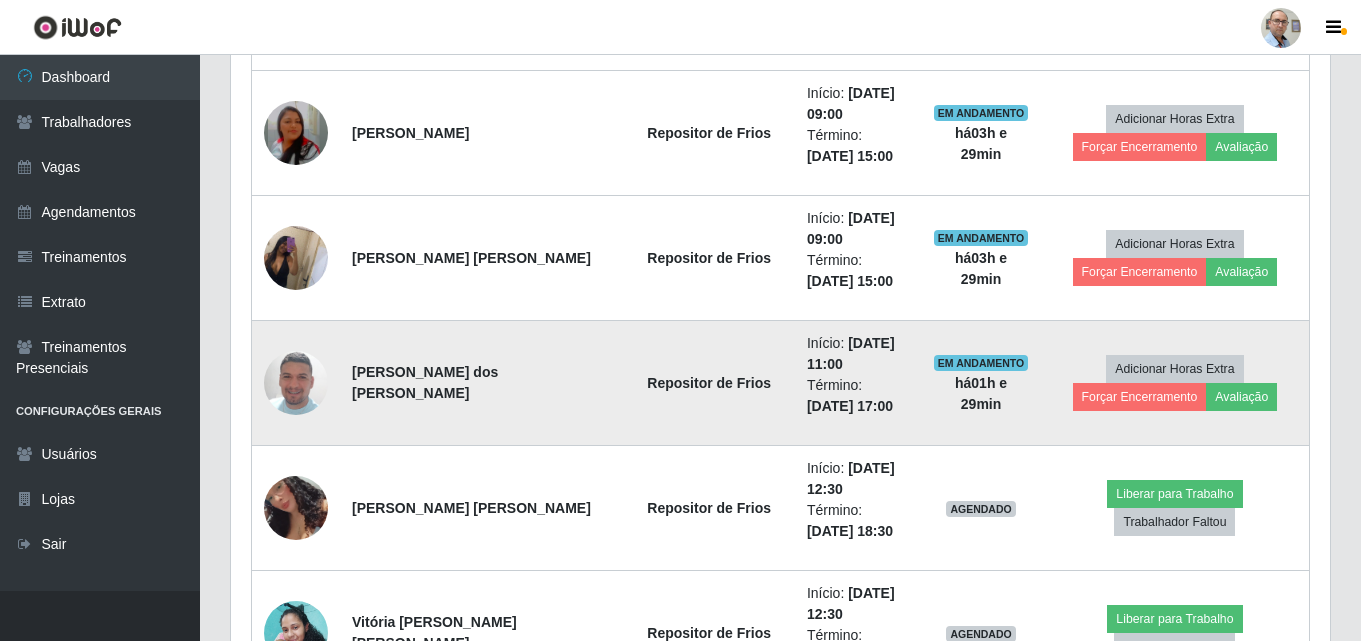 click at bounding box center [296, 383] 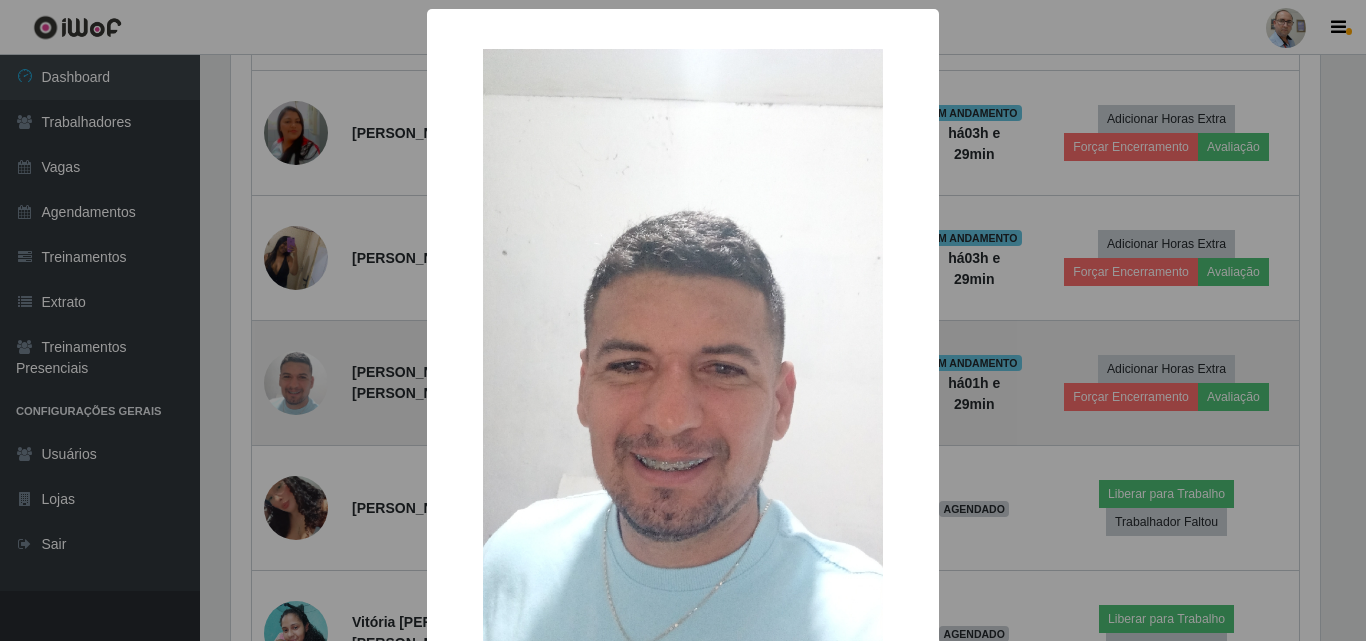 click on "× OK Cancel" at bounding box center (683, 320) 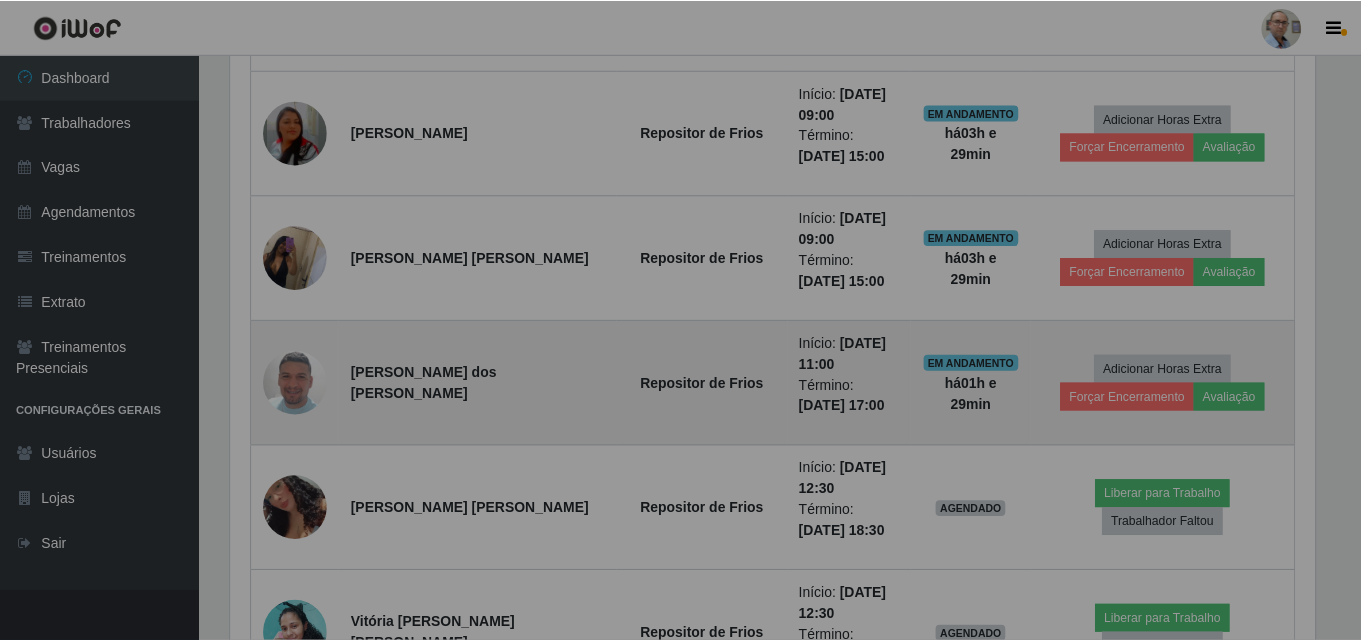 scroll, scrollTop: 999585, scrollLeft: 998901, axis: both 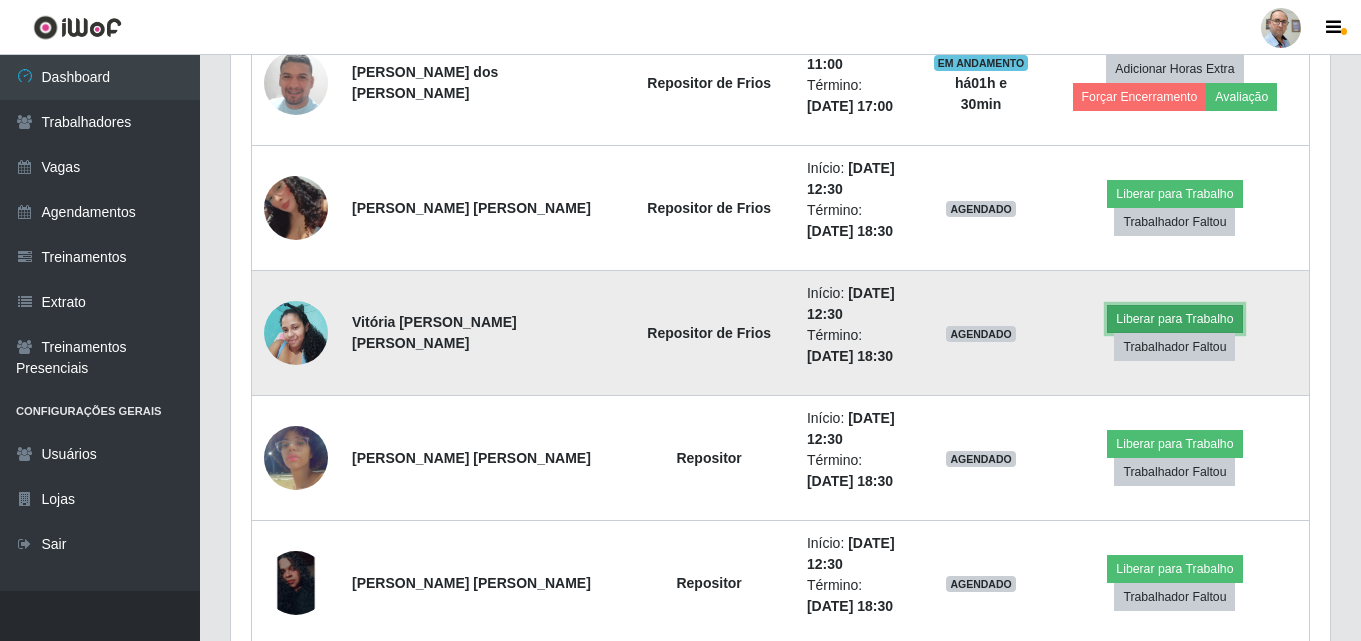 click on "Liberar para Trabalho" at bounding box center [1174, 319] 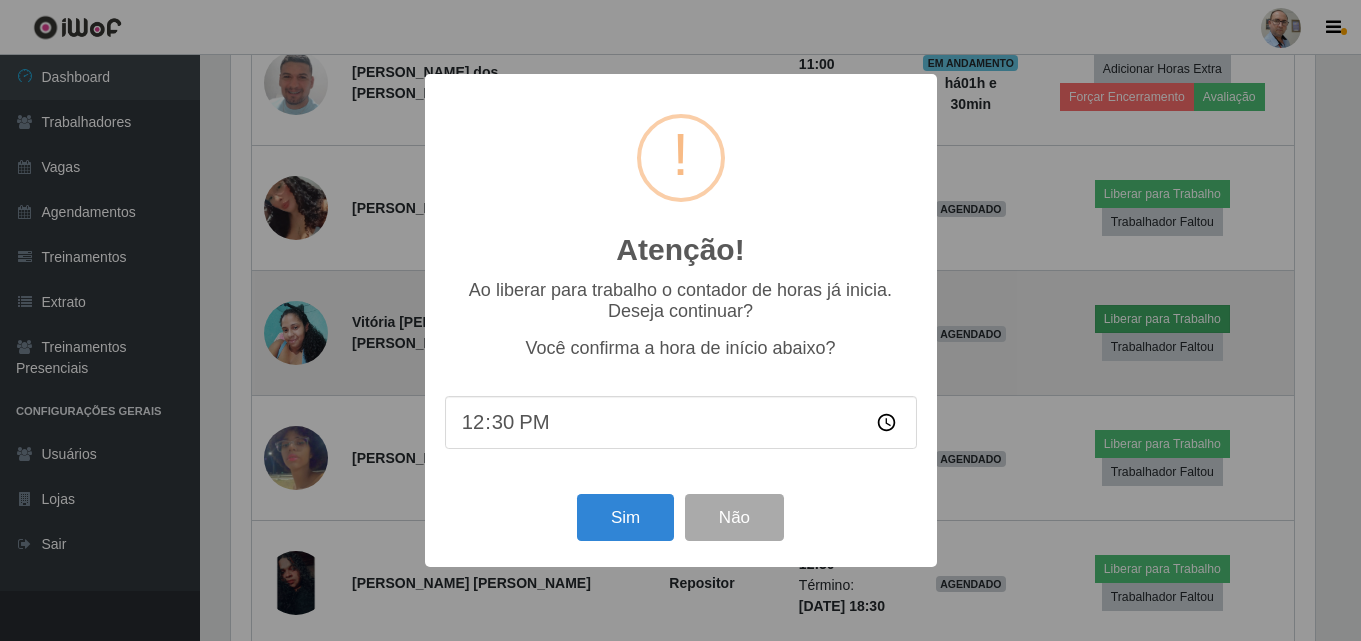 scroll, scrollTop: 999585, scrollLeft: 998911, axis: both 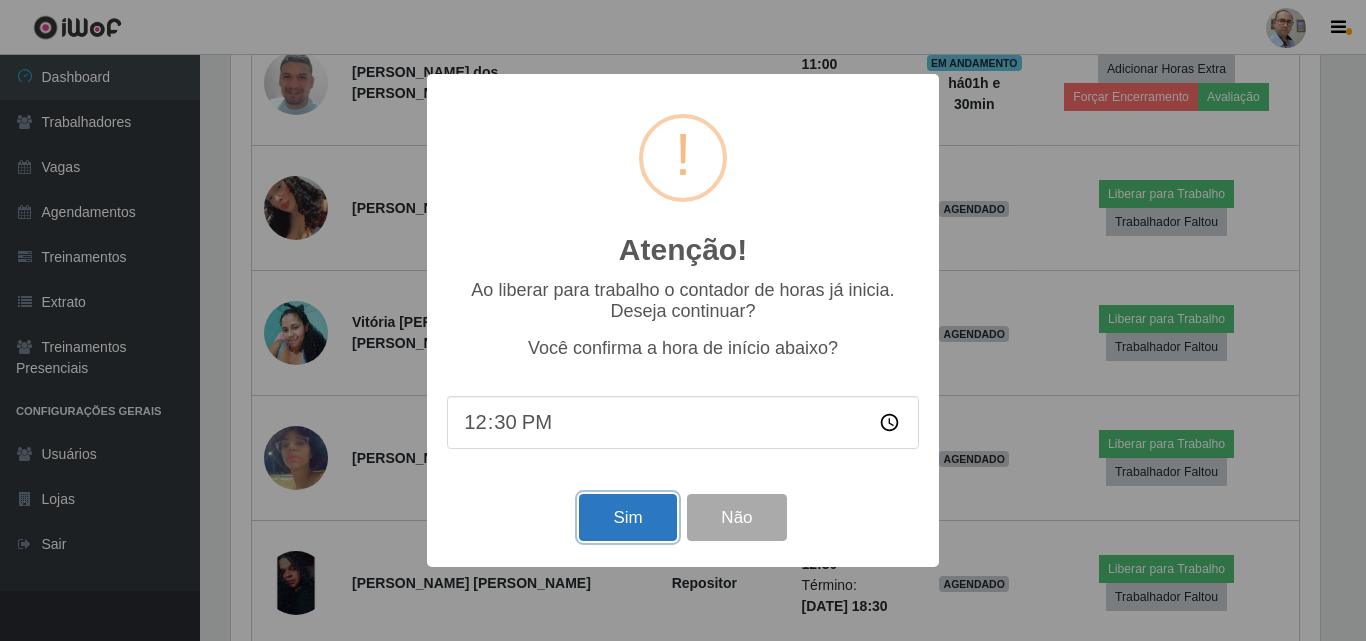 click on "Sim" at bounding box center (627, 517) 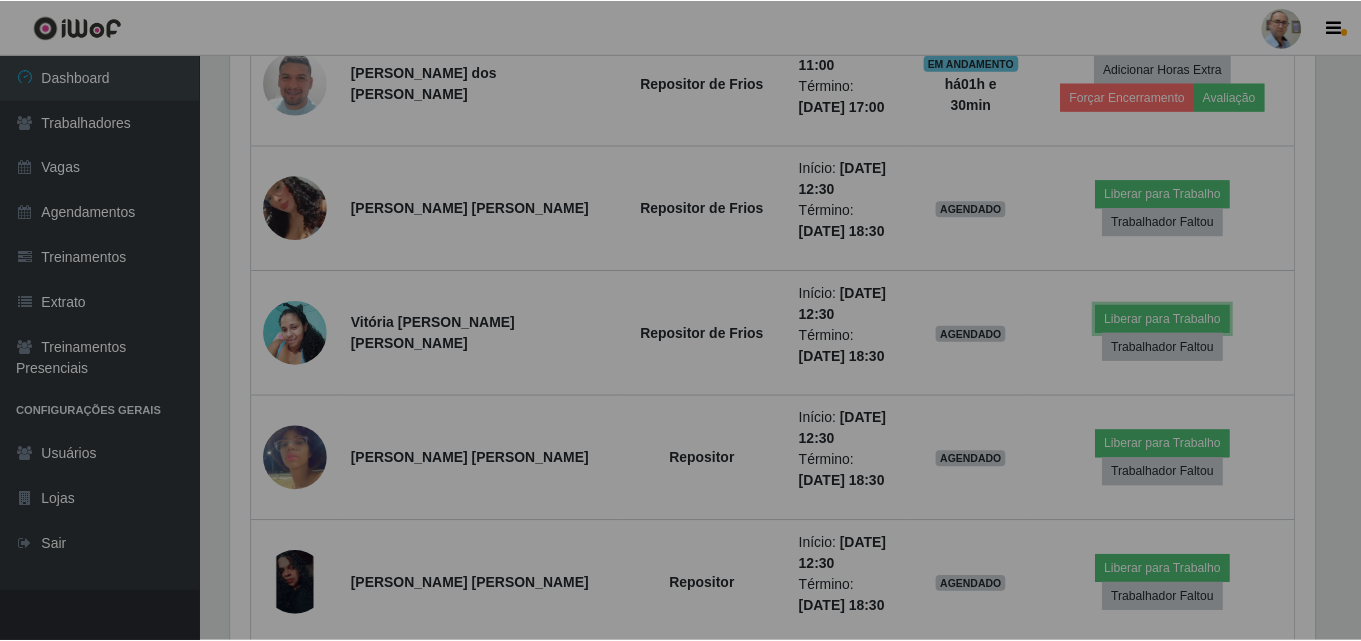 scroll, scrollTop: 999585, scrollLeft: 998901, axis: both 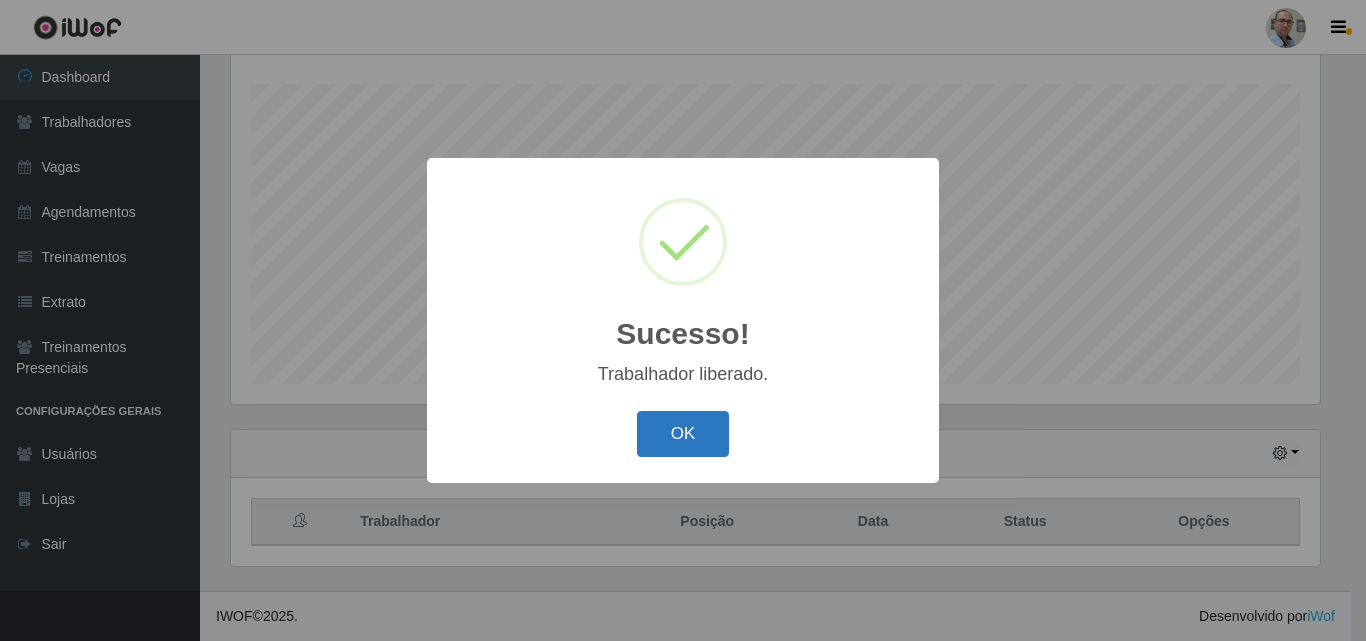 click on "OK" at bounding box center [683, 434] 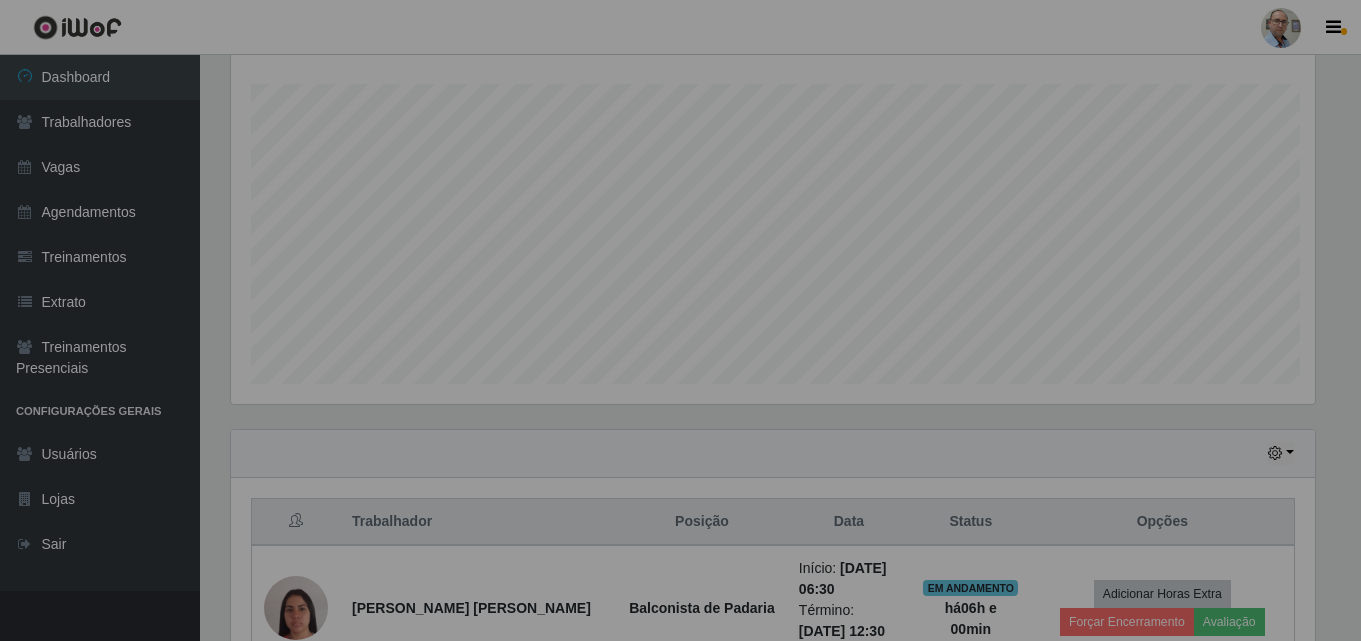 scroll, scrollTop: 999585, scrollLeft: 998901, axis: both 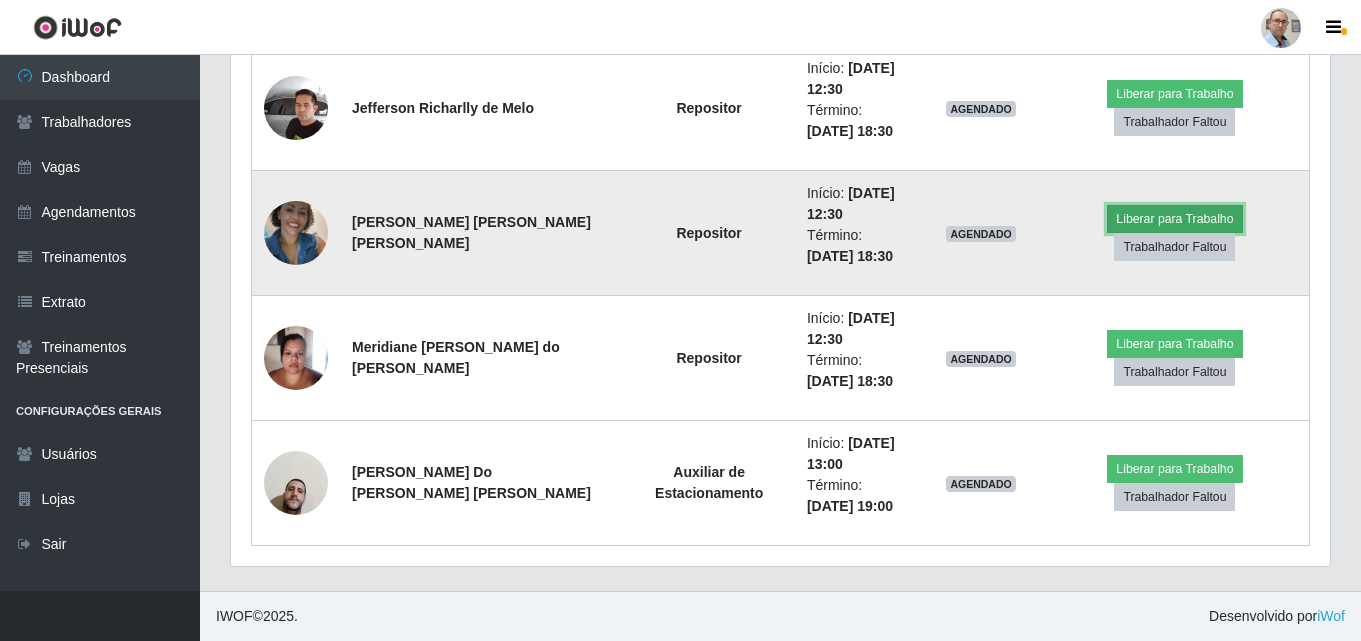 click on "Liberar para Trabalho" at bounding box center [1174, 219] 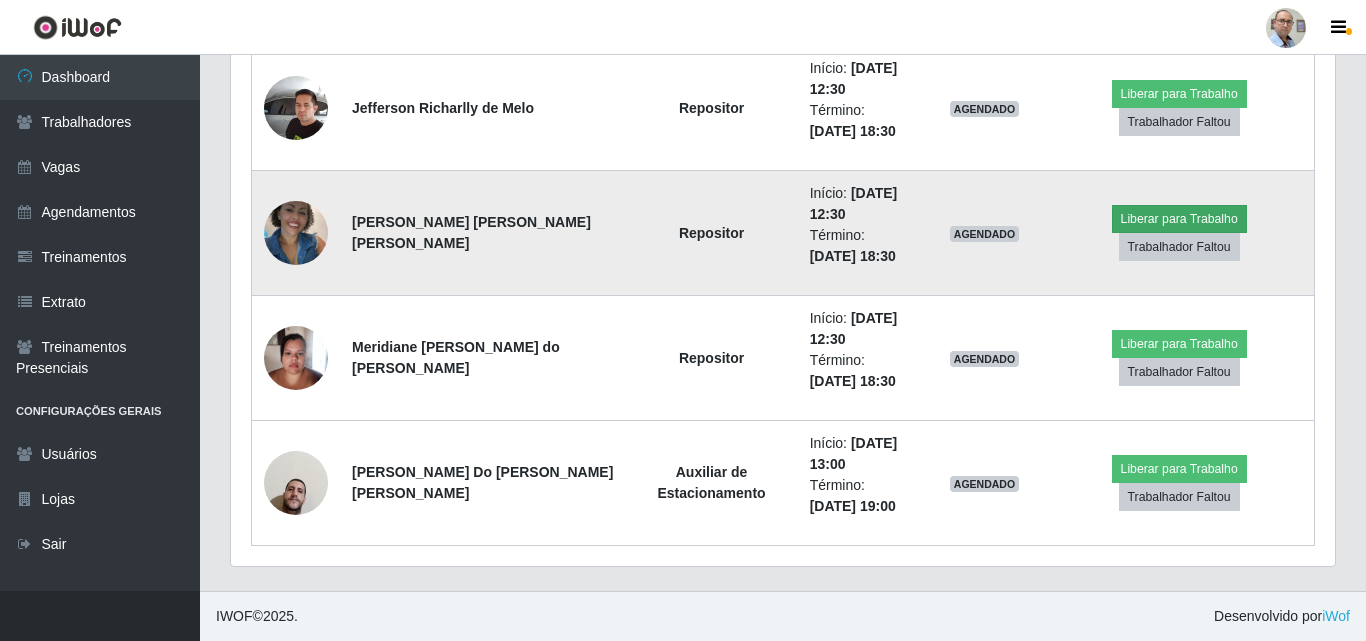 scroll, scrollTop: 999585, scrollLeft: 998911, axis: both 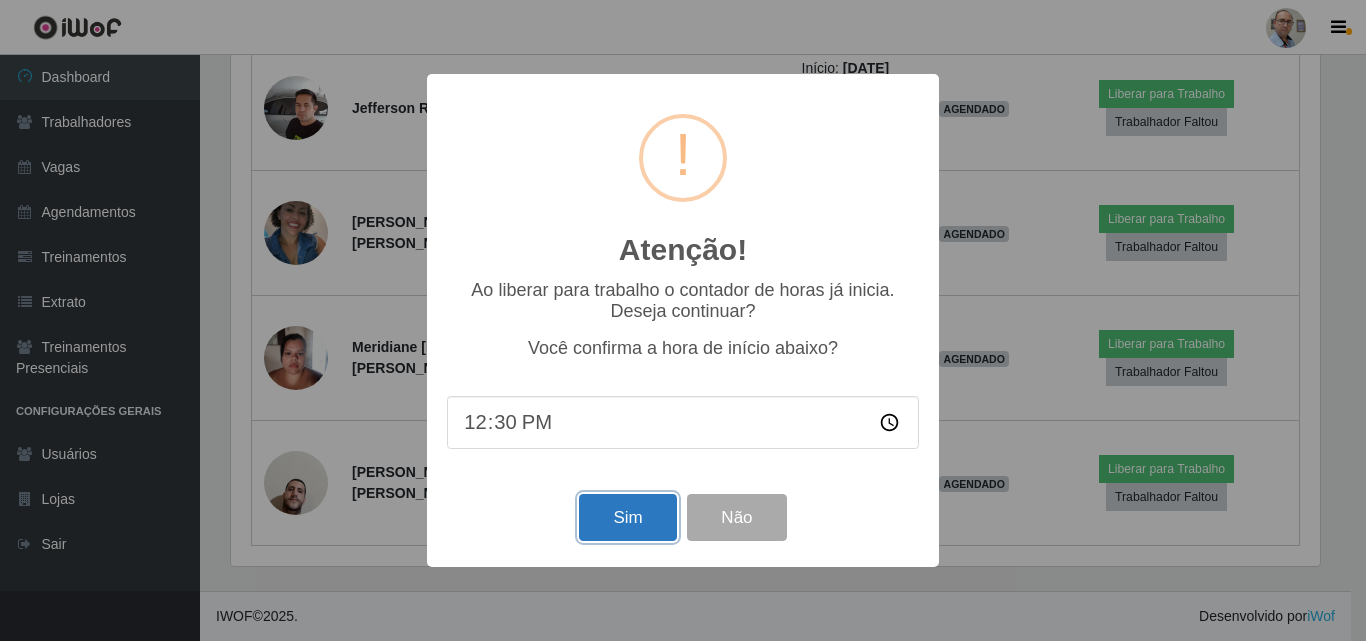 click on "Sim" at bounding box center [627, 517] 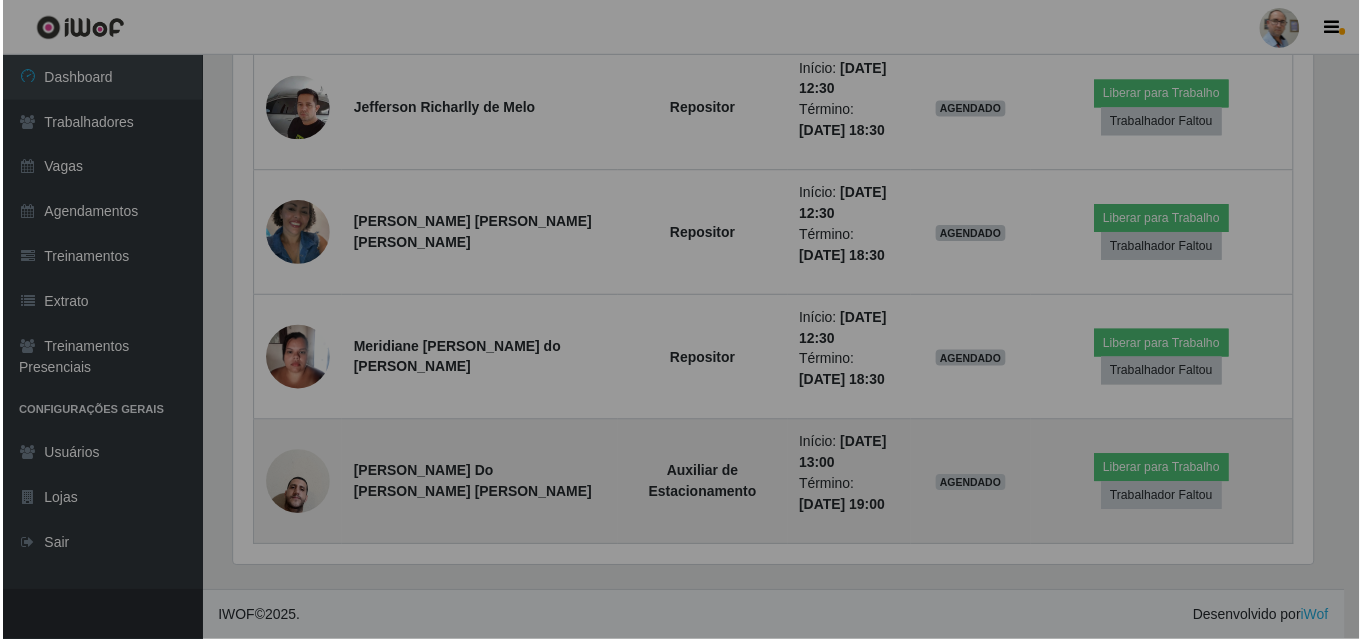 scroll, scrollTop: 331, scrollLeft: 0, axis: vertical 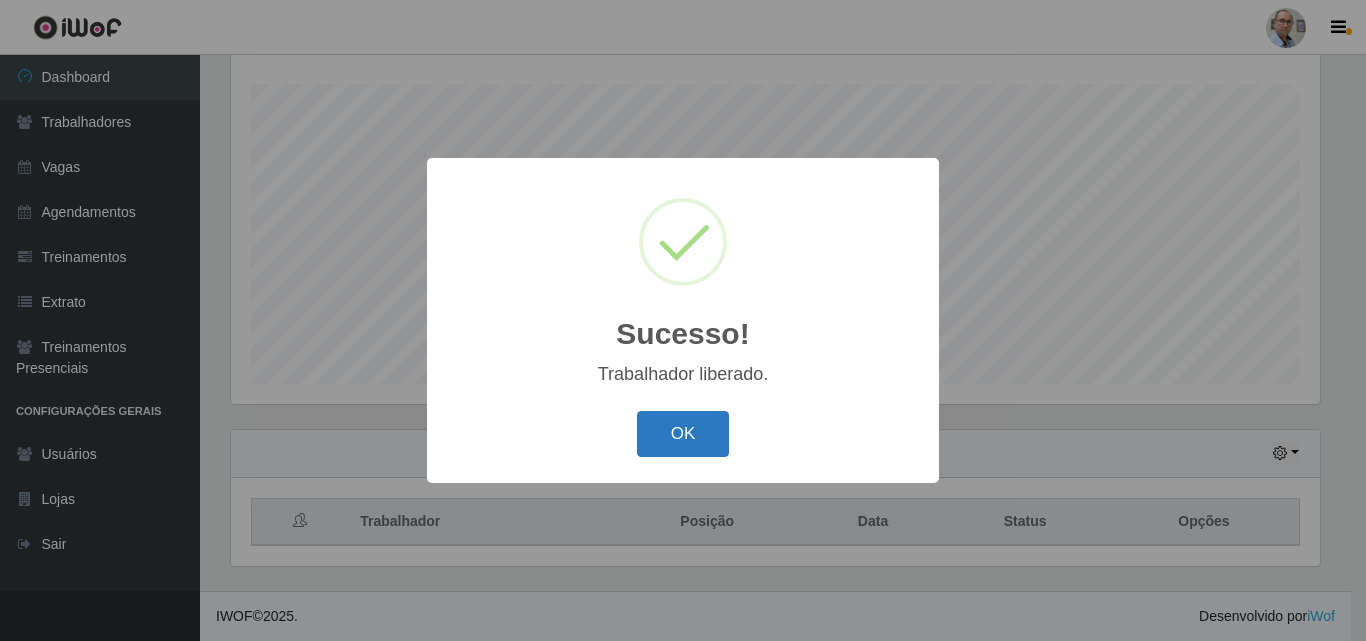 click on "OK" at bounding box center [683, 434] 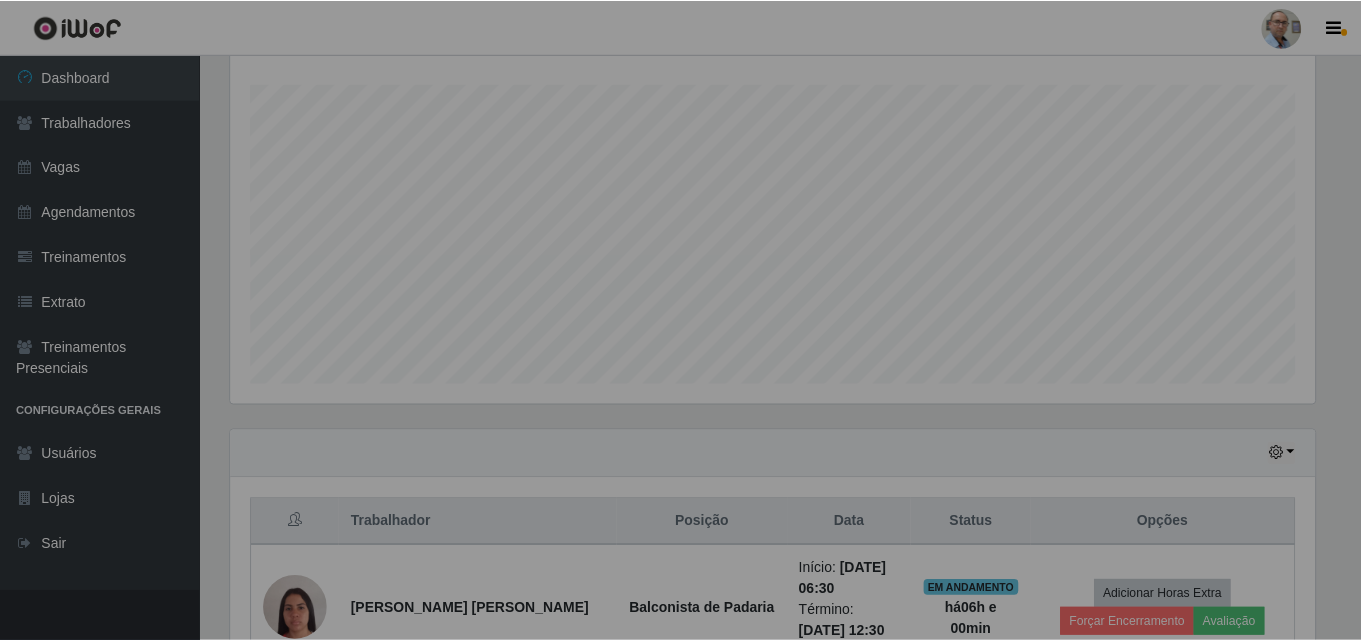scroll, scrollTop: 999585, scrollLeft: 998901, axis: both 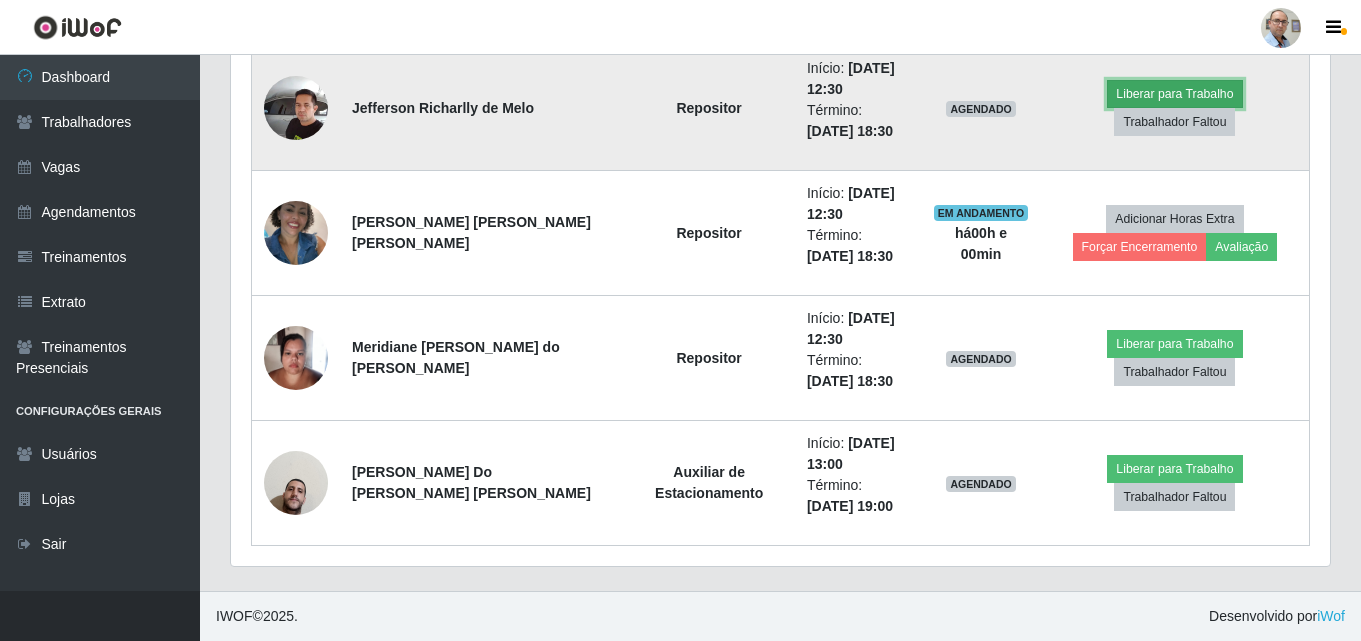 click on "Liberar para Trabalho" at bounding box center (1174, 94) 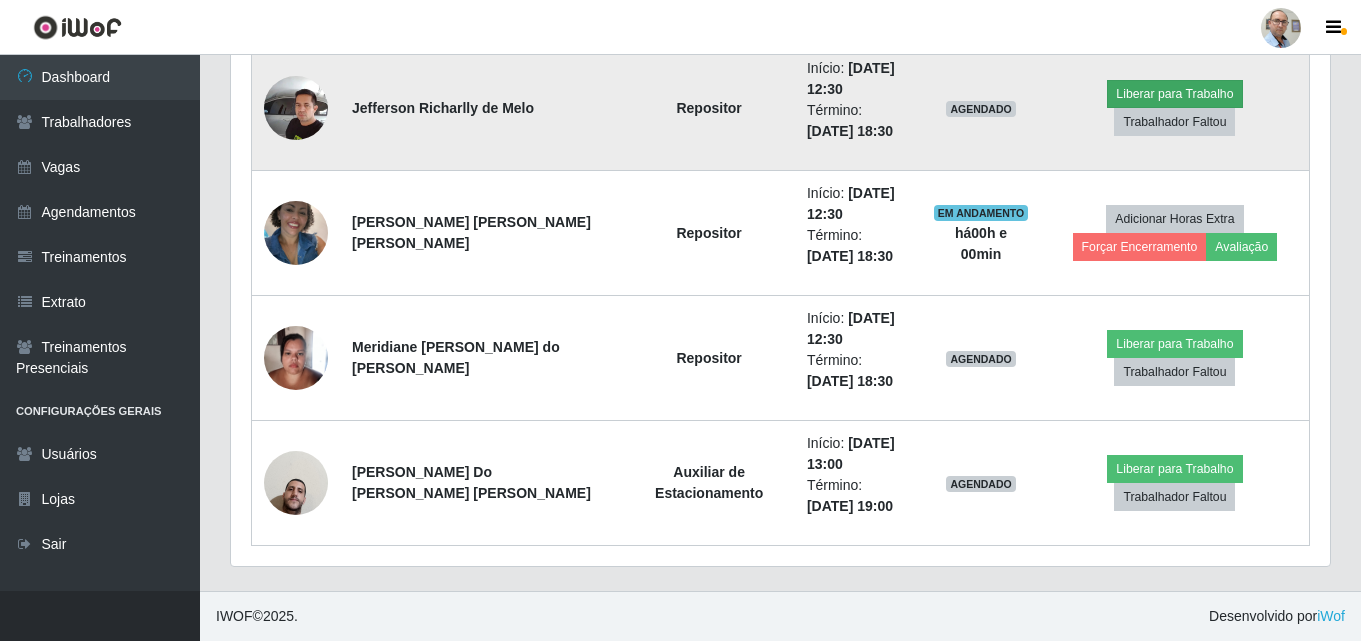 scroll, scrollTop: 999585, scrollLeft: 998911, axis: both 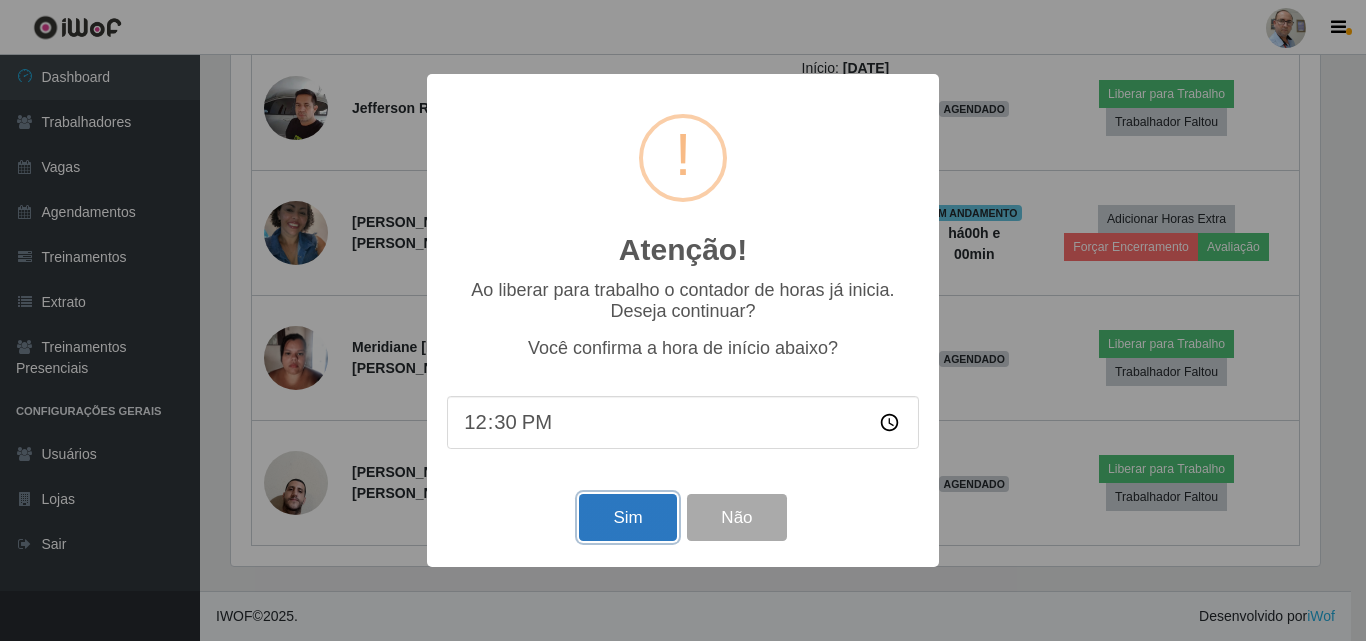 click on "Sim" at bounding box center (627, 517) 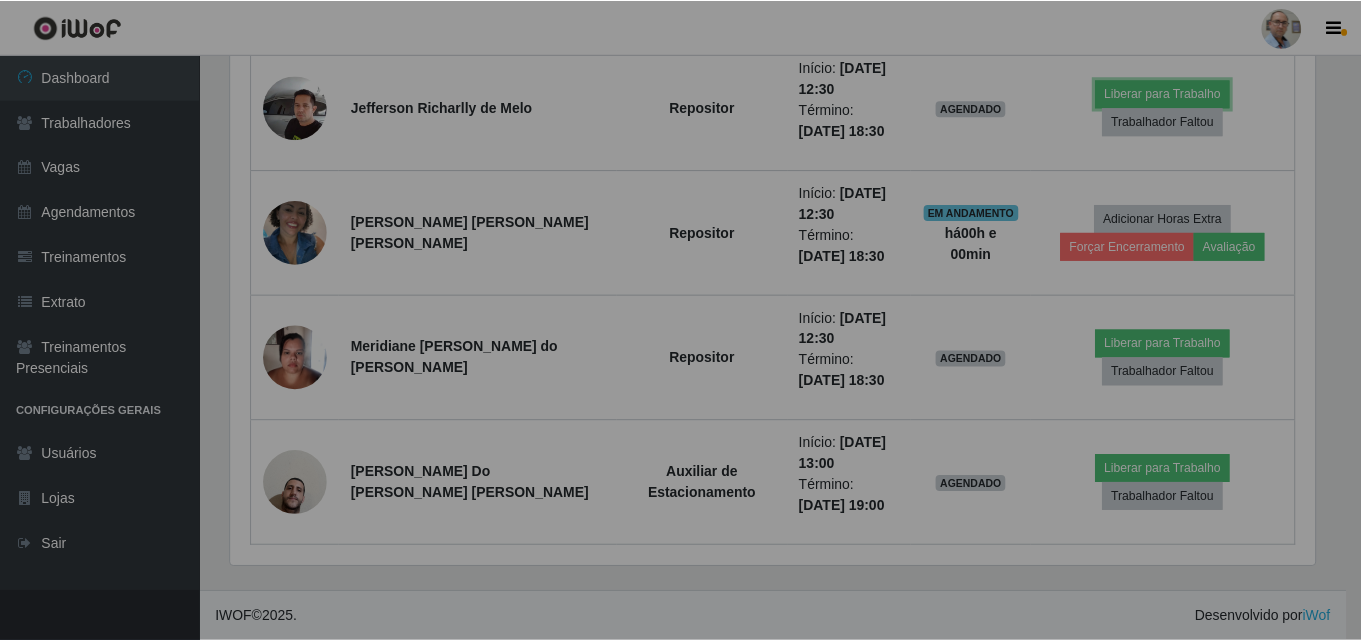 scroll, scrollTop: 999585, scrollLeft: 998901, axis: both 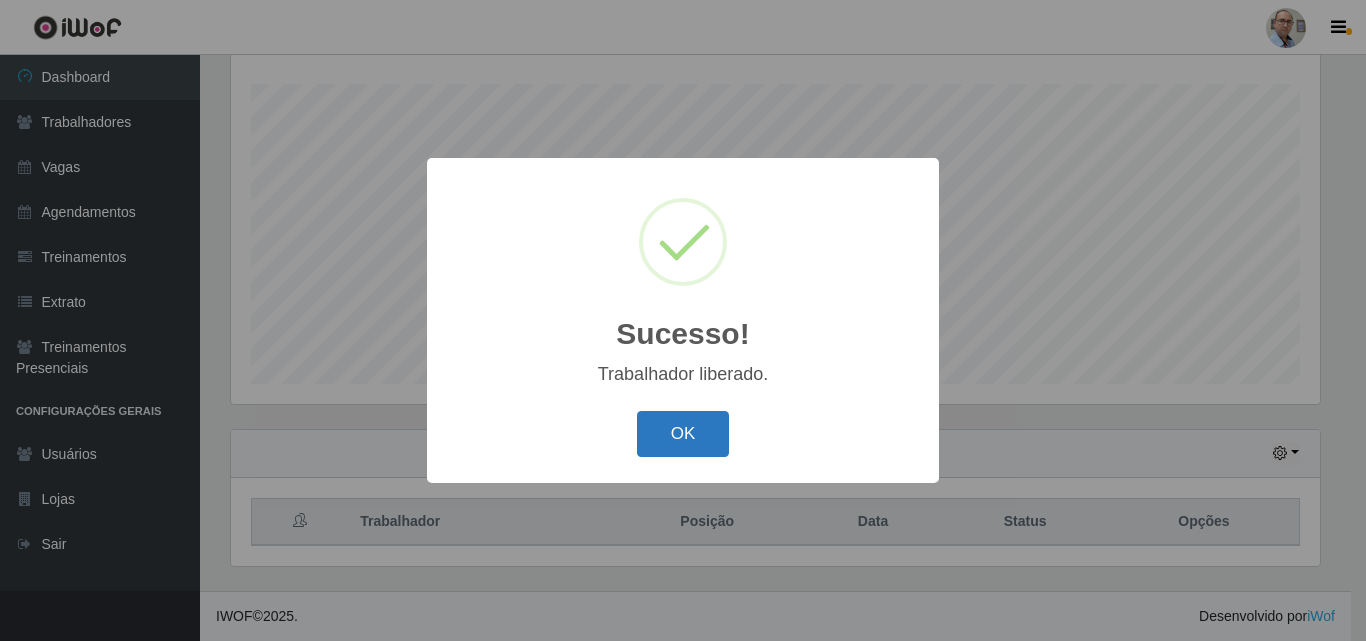 click on "OK" at bounding box center [683, 434] 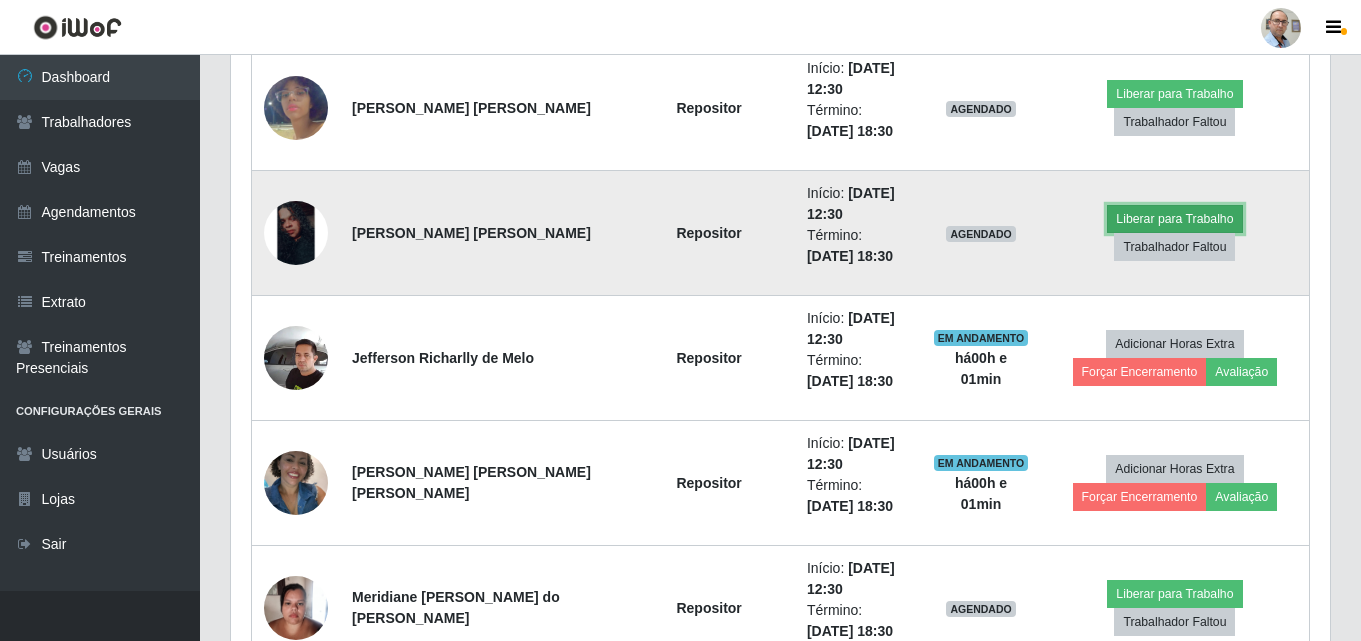 click on "Liberar para Trabalho" at bounding box center [1174, 219] 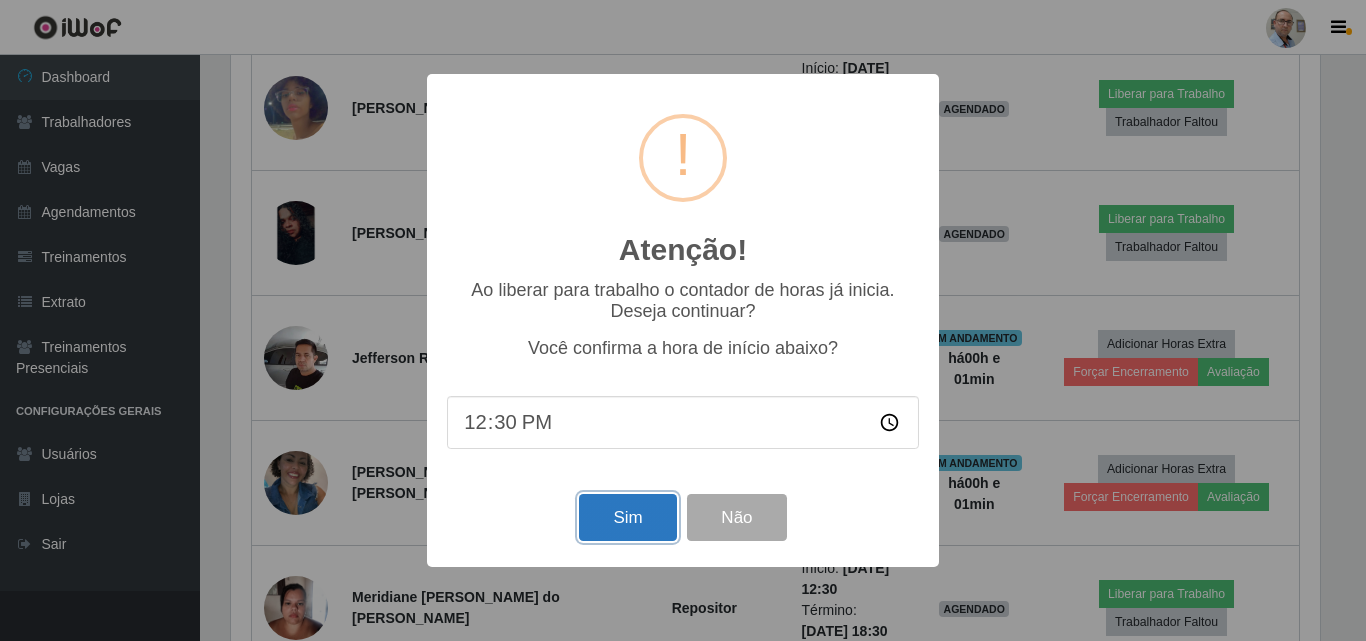 click on "Sim" at bounding box center (627, 517) 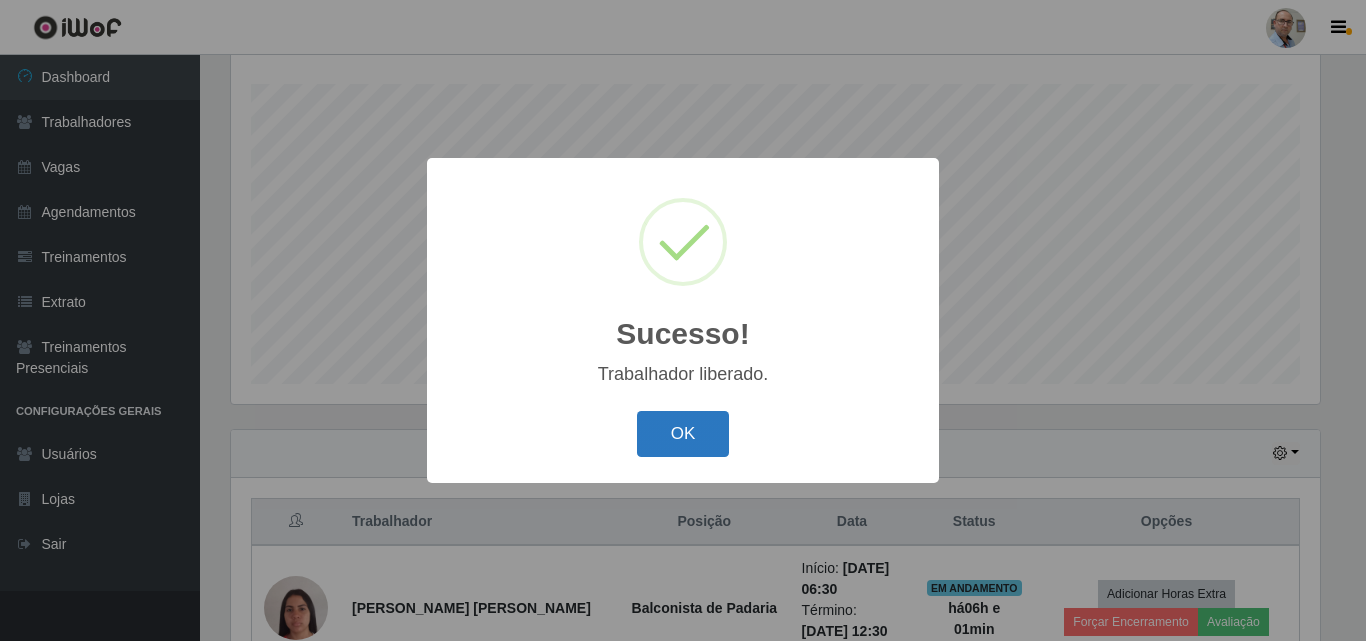 click on "OK" at bounding box center [683, 434] 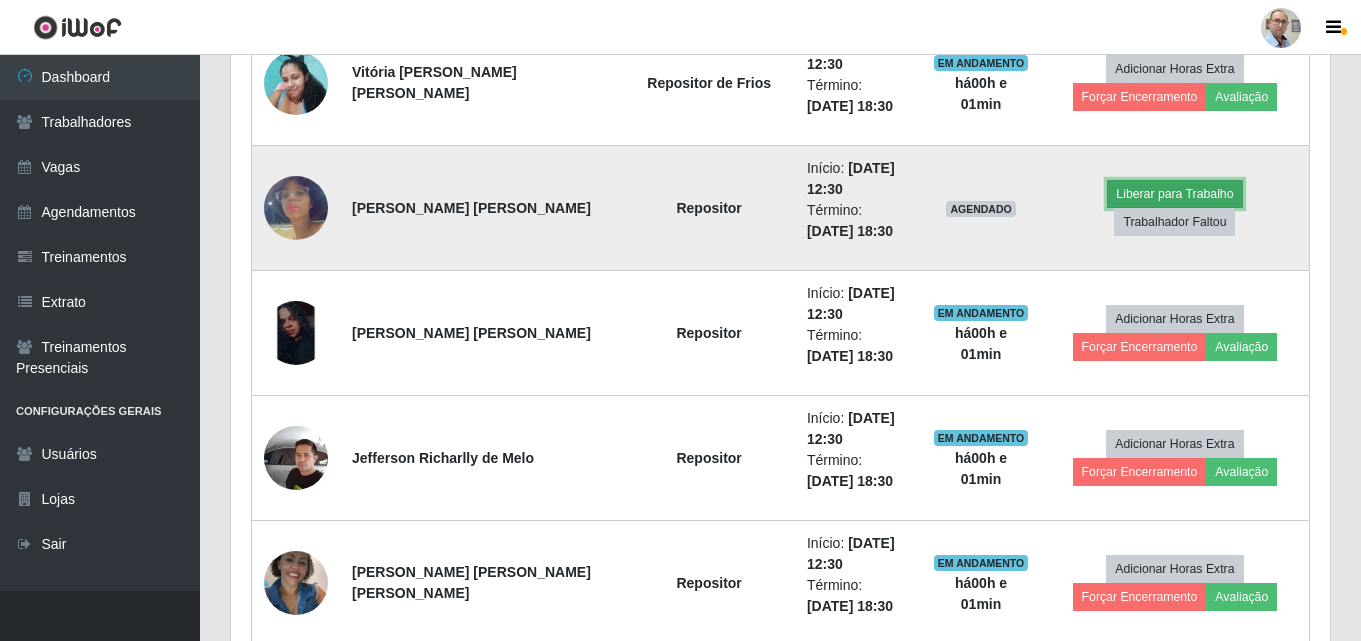 click on "Liberar para Trabalho" at bounding box center (1174, 194) 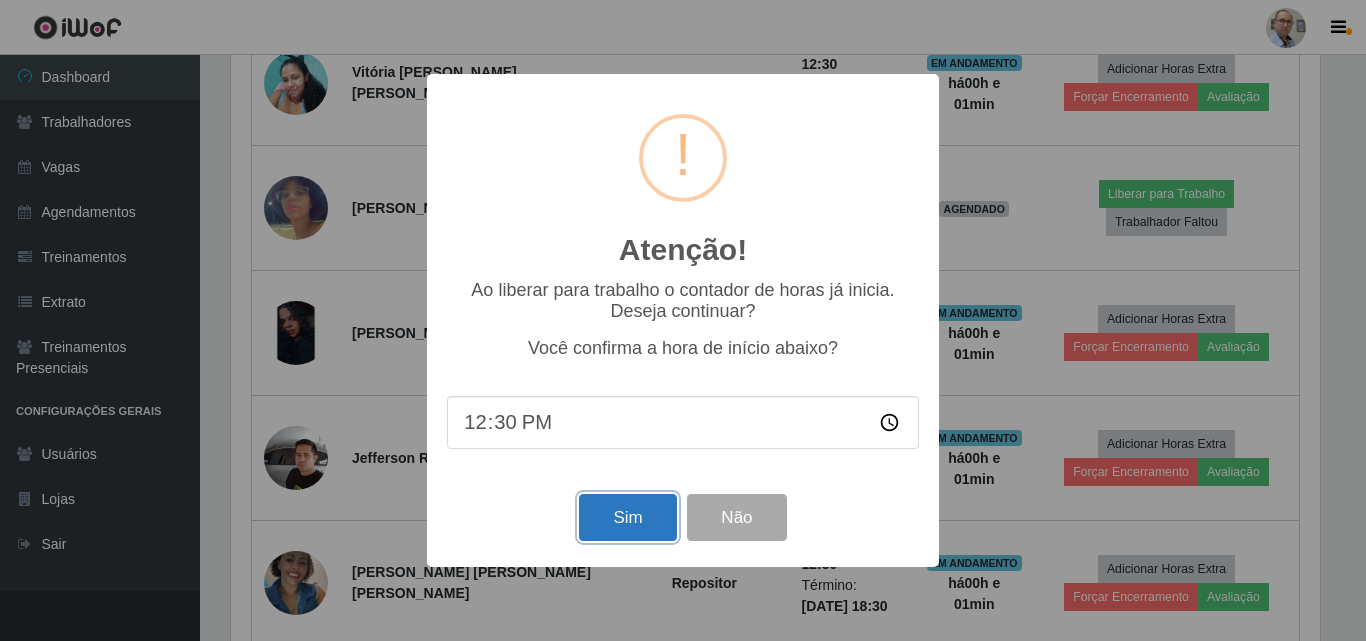click on "Sim" at bounding box center (627, 517) 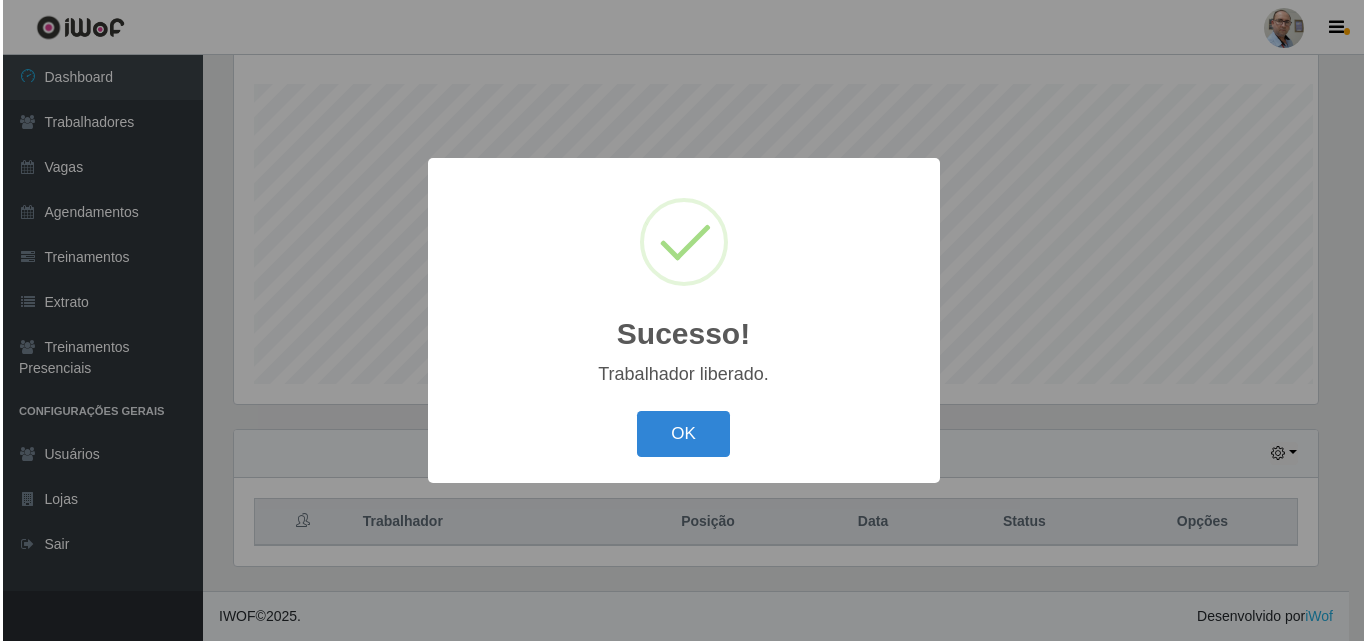scroll, scrollTop: 331, scrollLeft: 0, axis: vertical 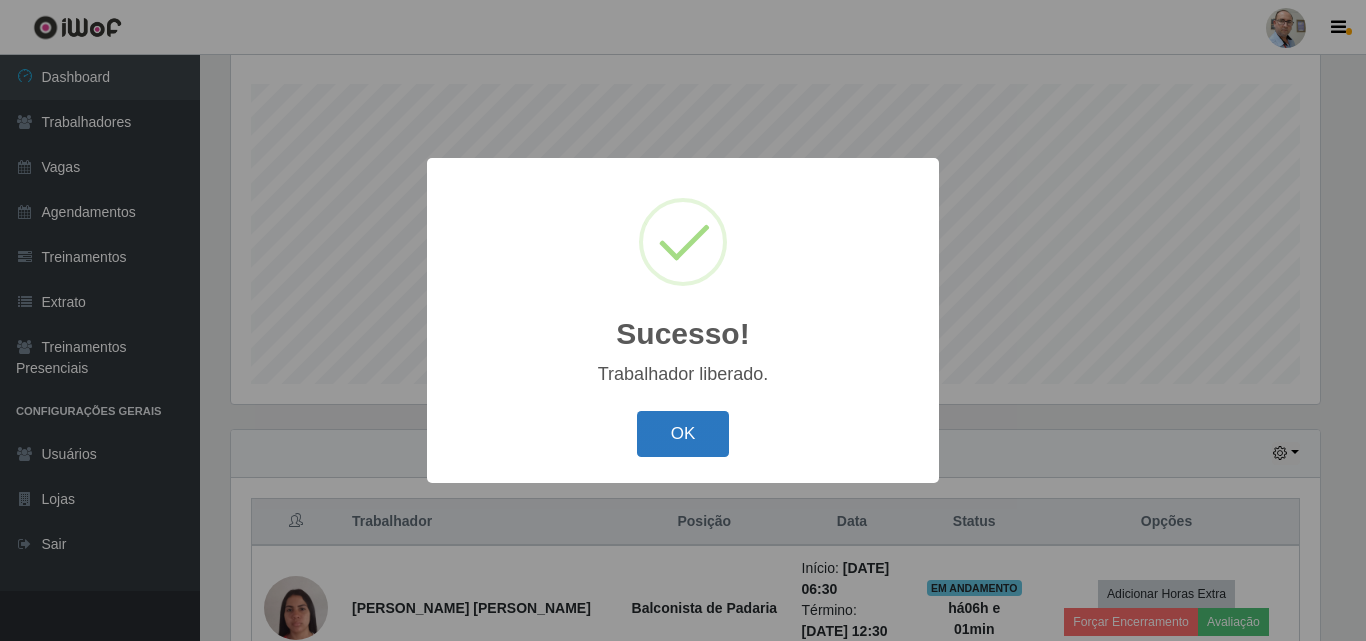 click on "OK" at bounding box center (683, 434) 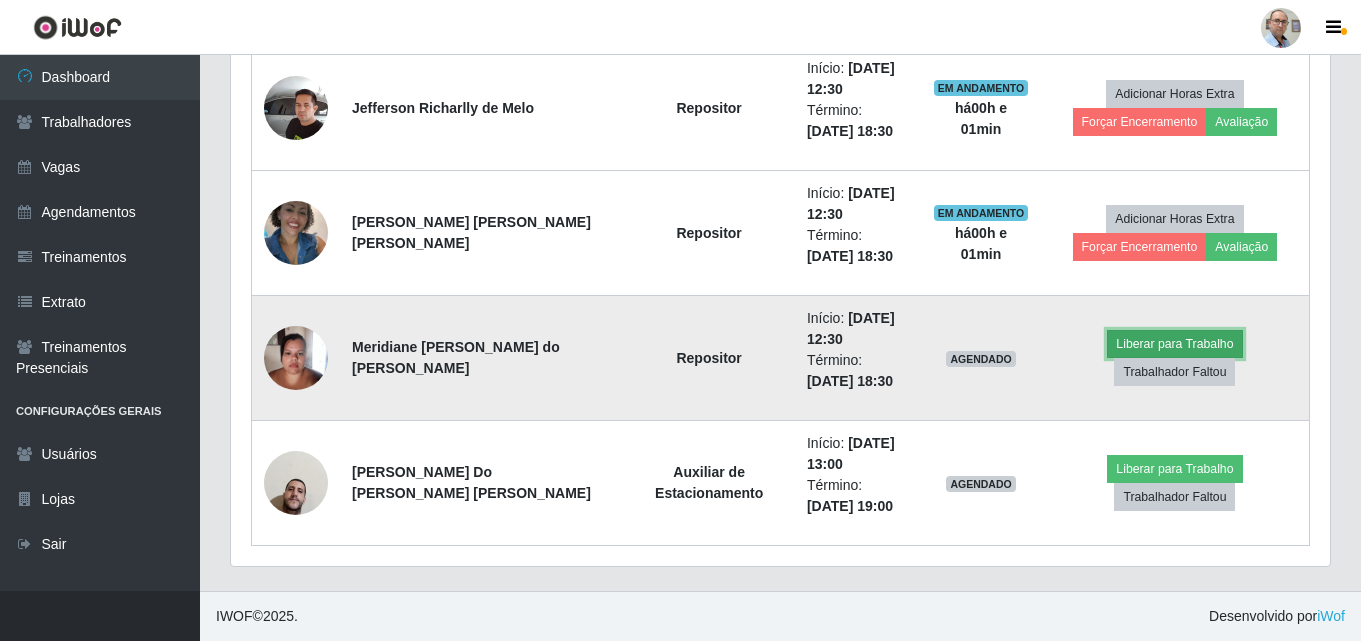 click on "Liberar para Trabalho" at bounding box center (1174, 344) 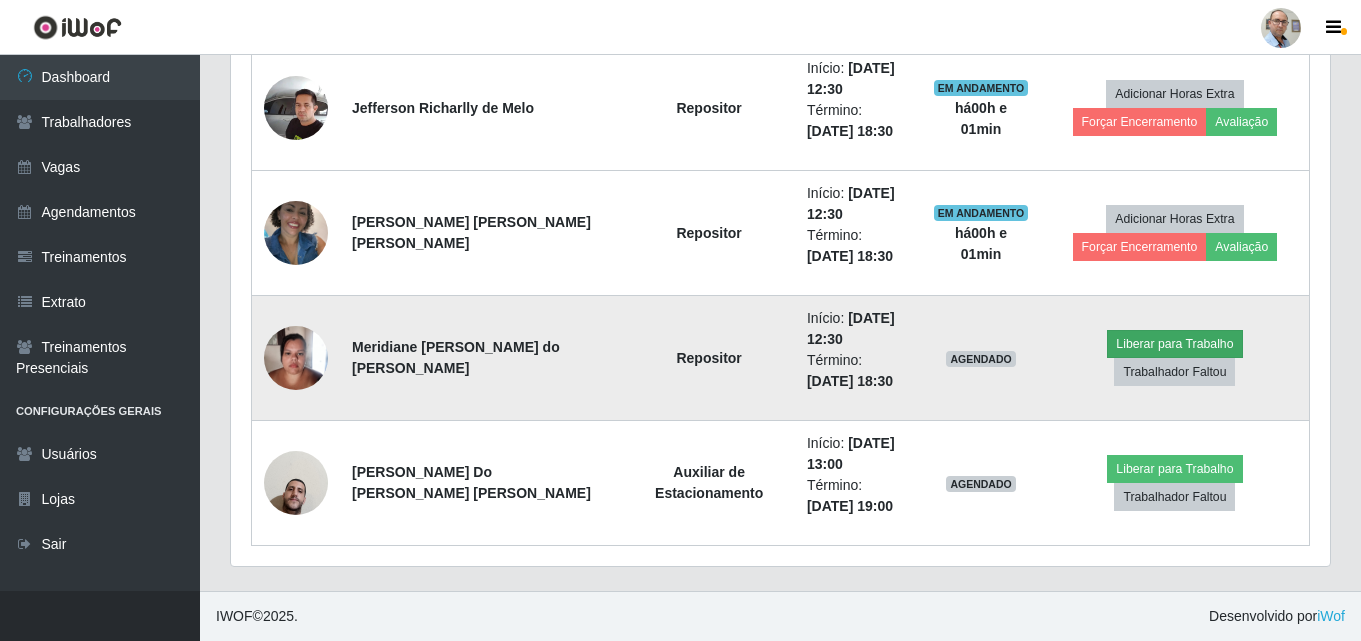scroll, scrollTop: 999585, scrollLeft: 998911, axis: both 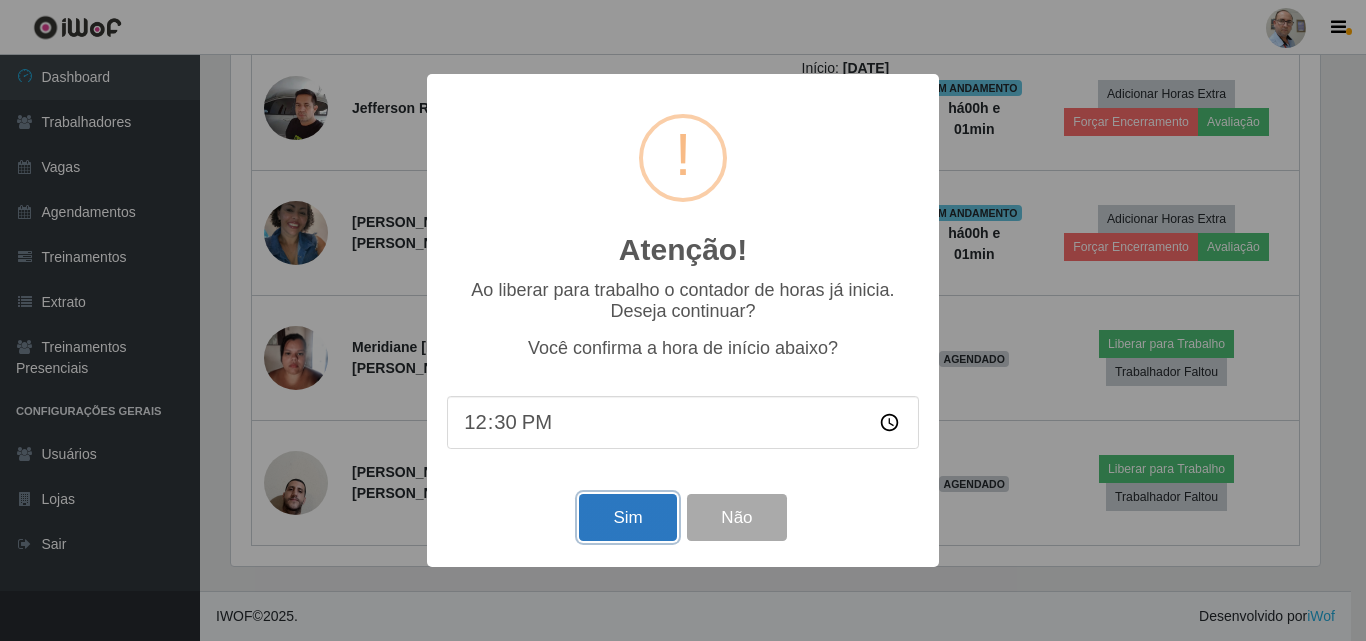 click on "Sim" at bounding box center [627, 517] 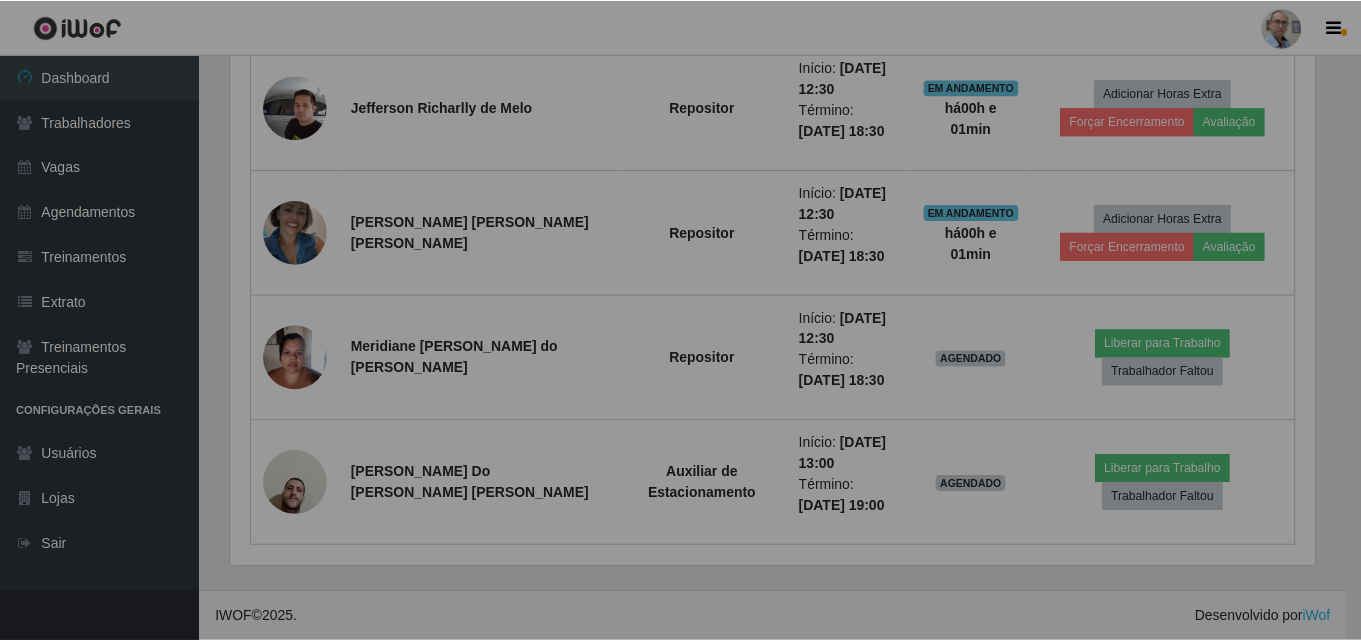 scroll, scrollTop: 999585, scrollLeft: 998901, axis: both 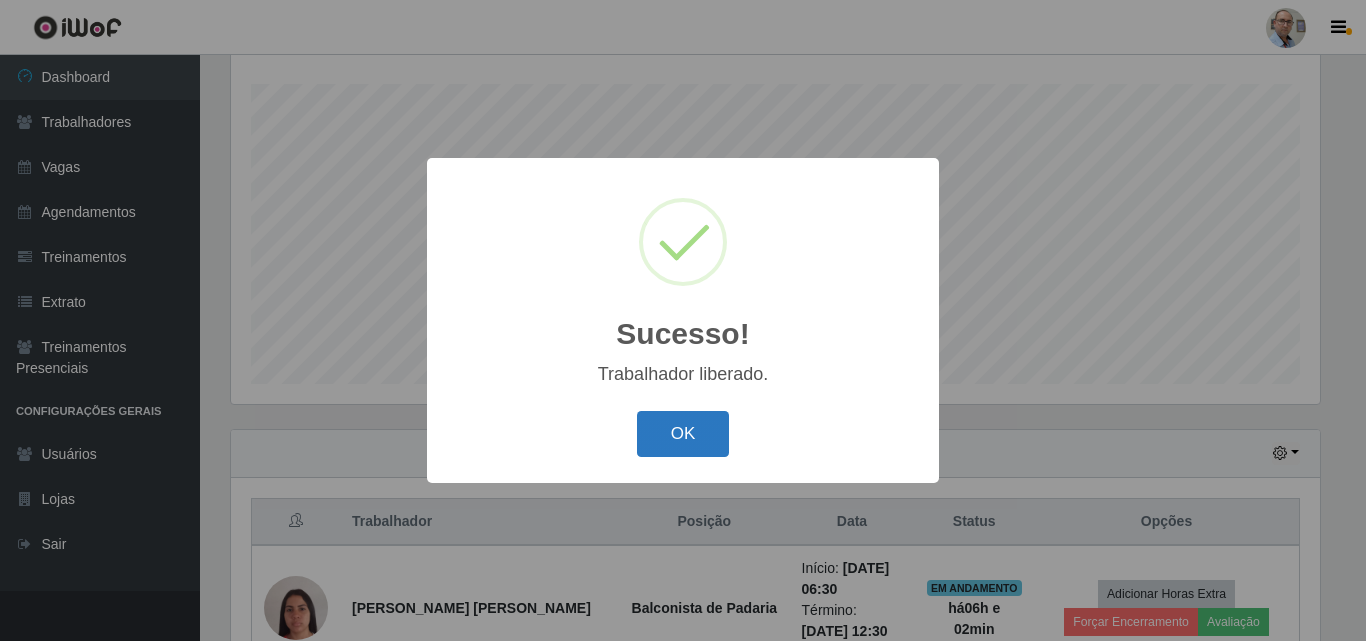 click on "OK" at bounding box center [683, 434] 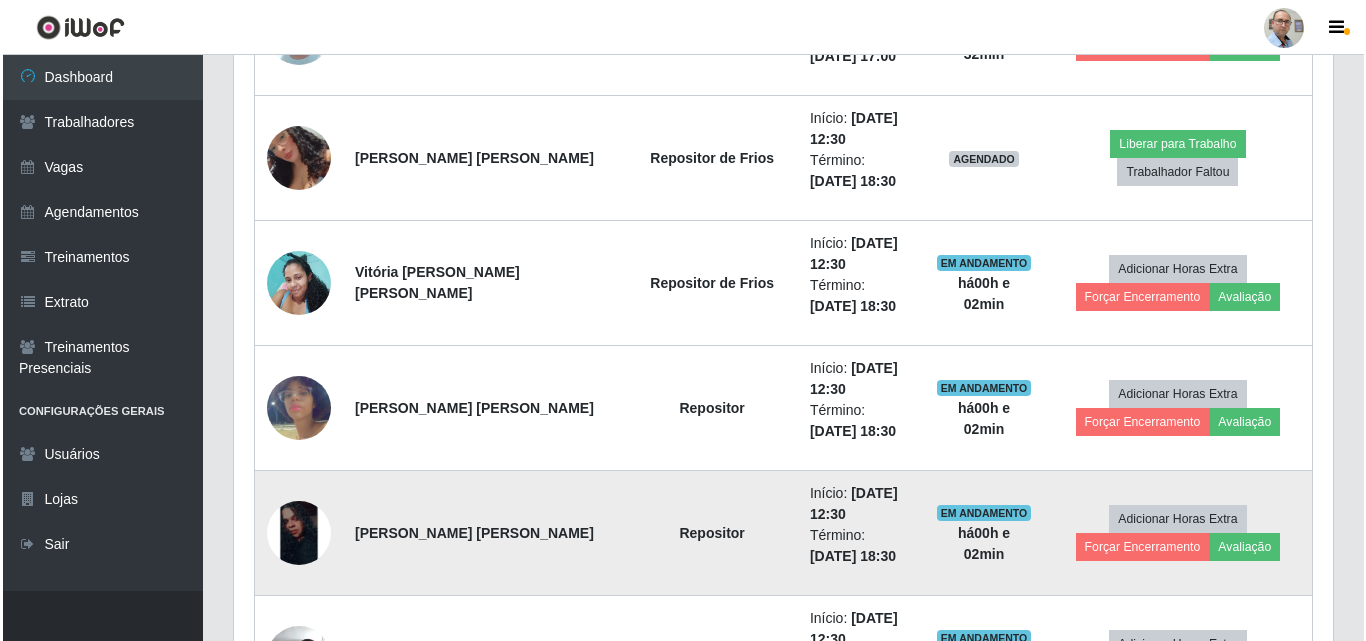 scroll, scrollTop: 2431, scrollLeft: 0, axis: vertical 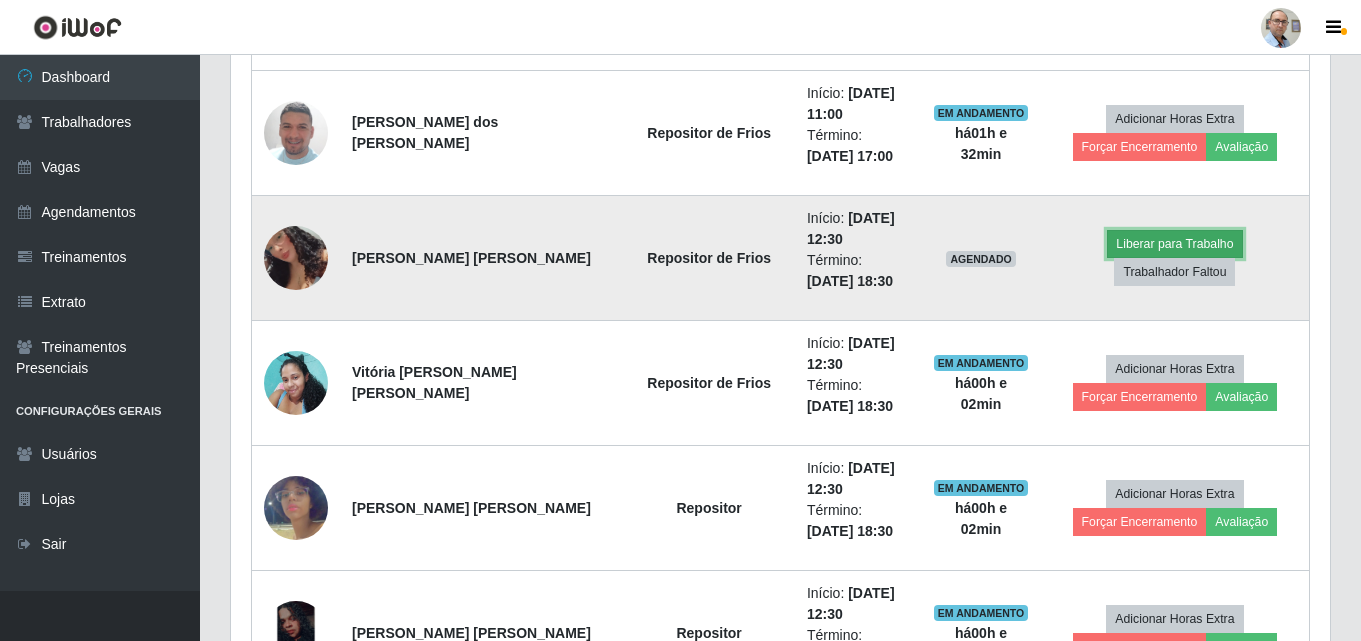 click on "Liberar para Trabalho" at bounding box center [1174, 244] 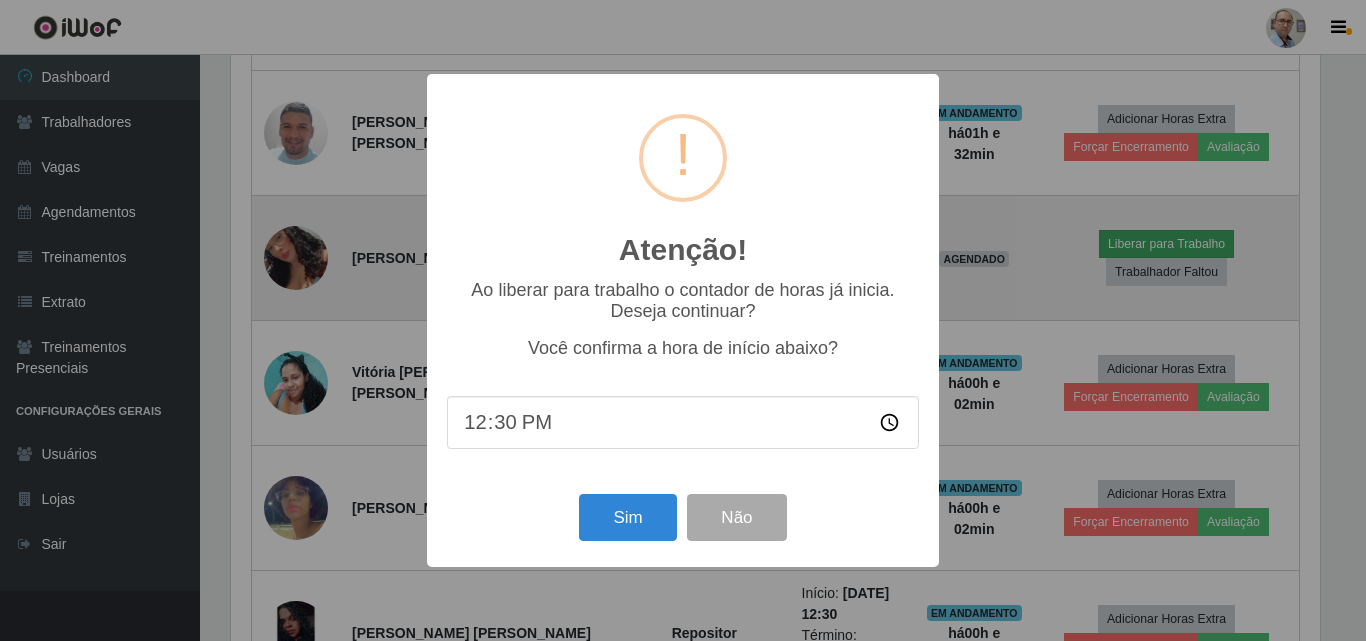 scroll, scrollTop: 999585, scrollLeft: 998911, axis: both 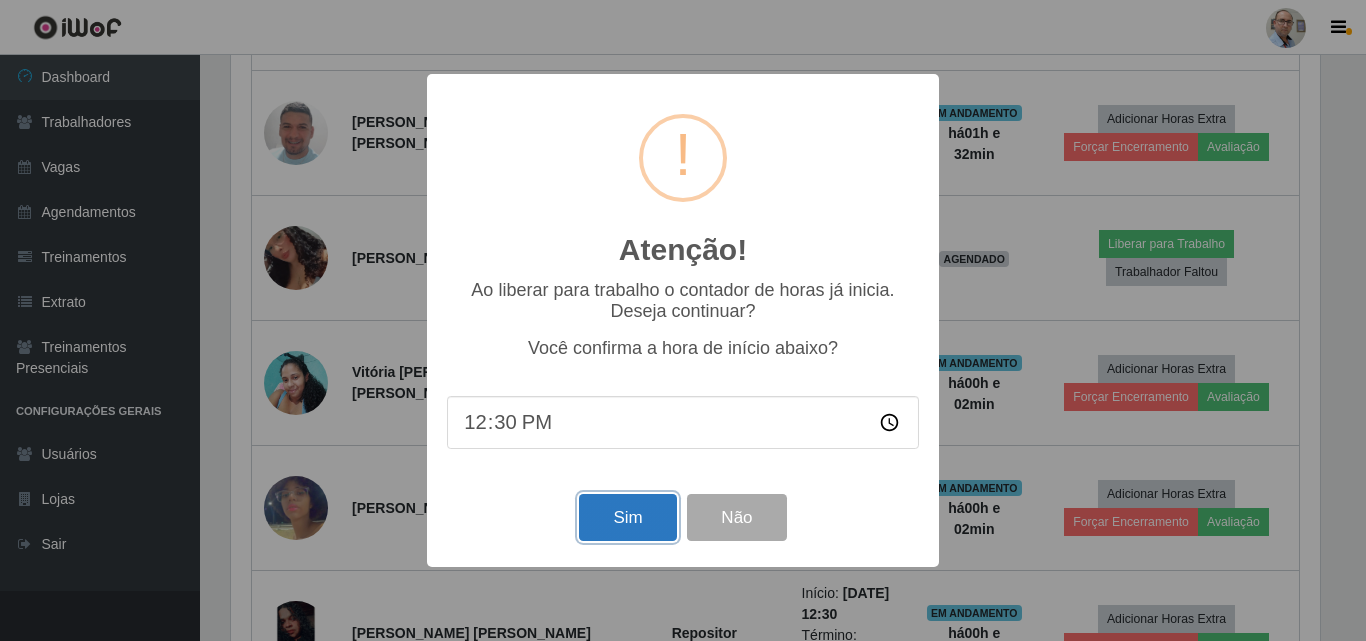click on "Sim" at bounding box center [627, 517] 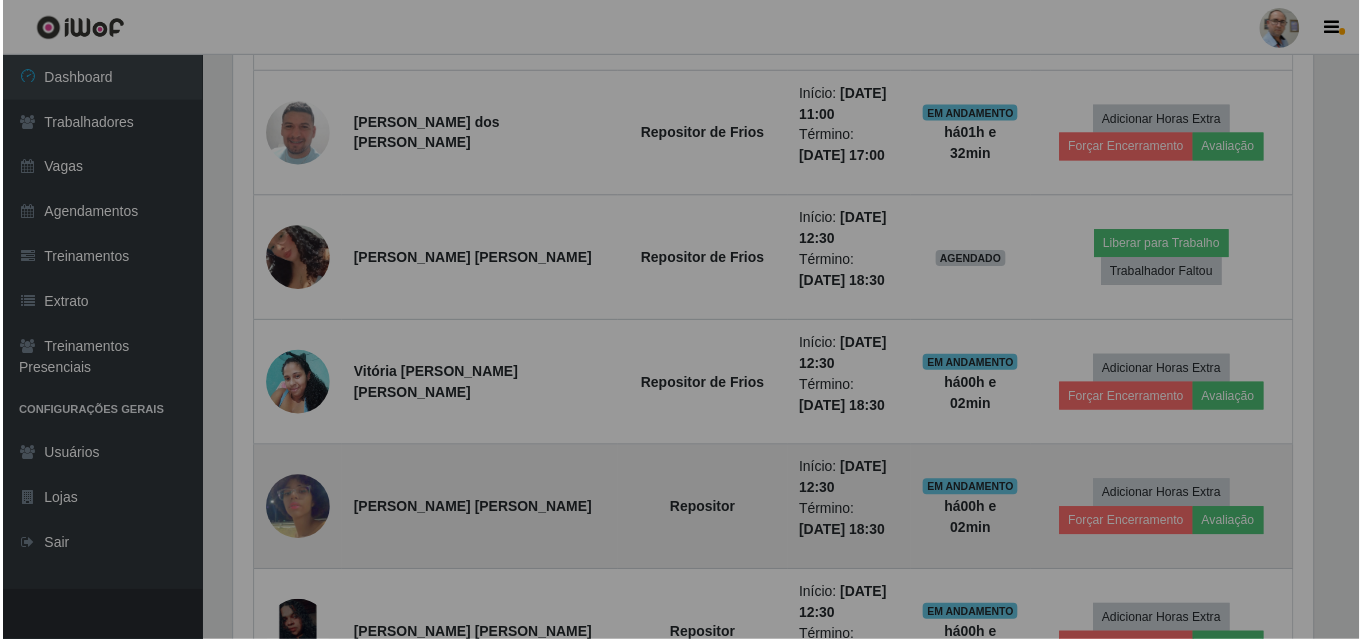 scroll, scrollTop: 331, scrollLeft: 0, axis: vertical 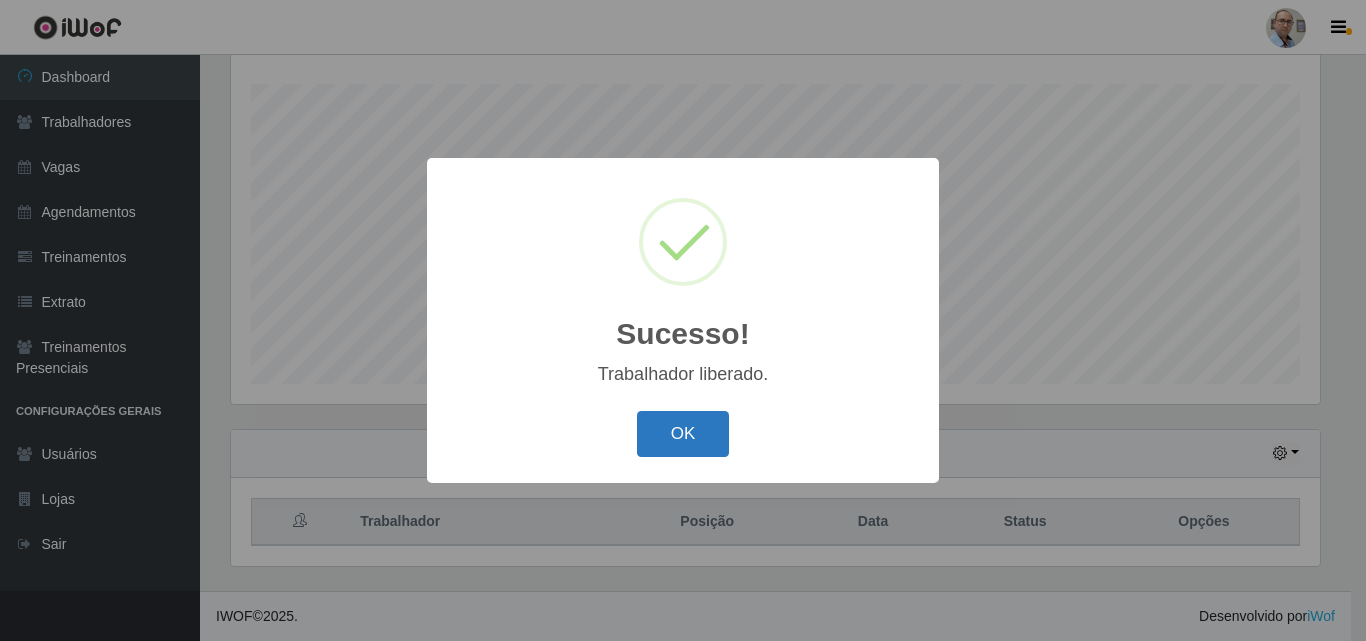 click on "OK" at bounding box center [683, 434] 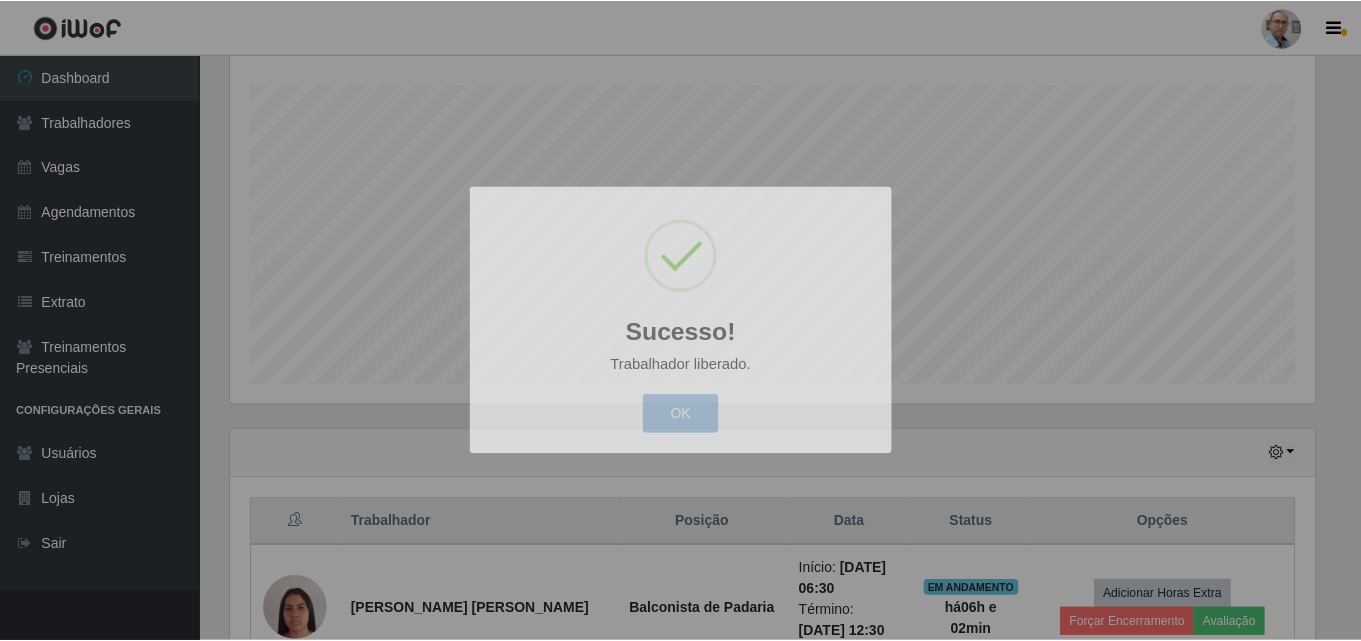 scroll, scrollTop: 999585, scrollLeft: 998901, axis: both 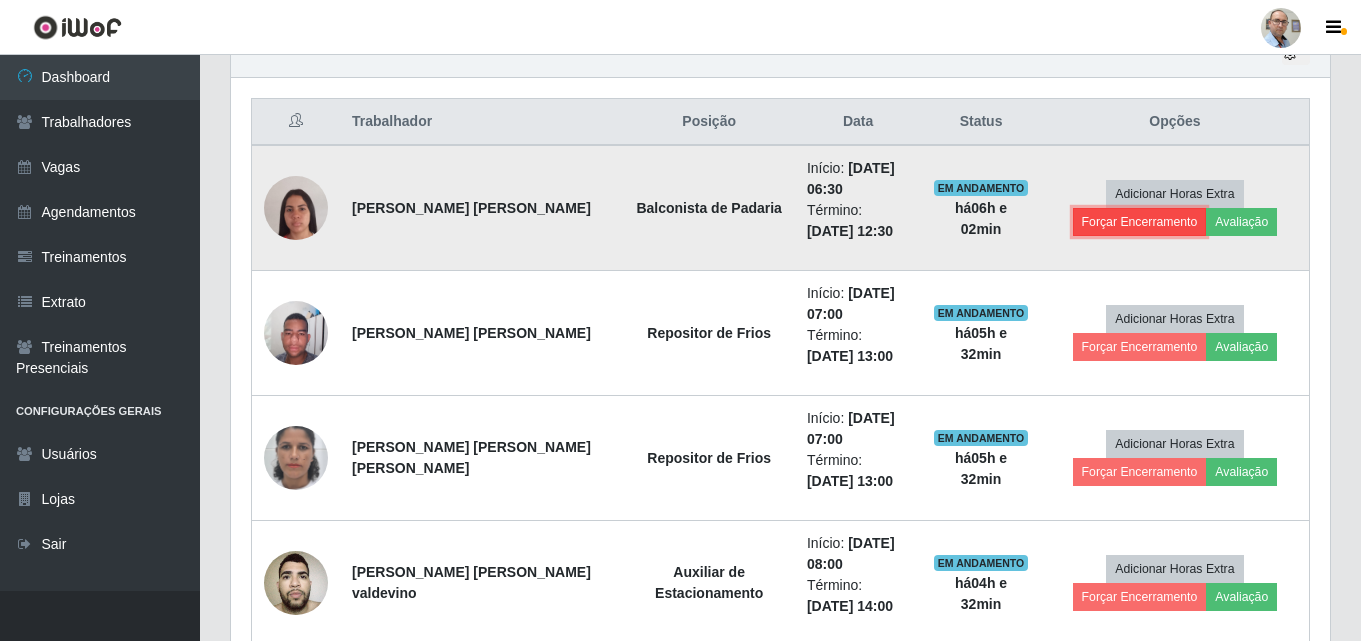 click on "Forçar Encerramento" at bounding box center [1140, 222] 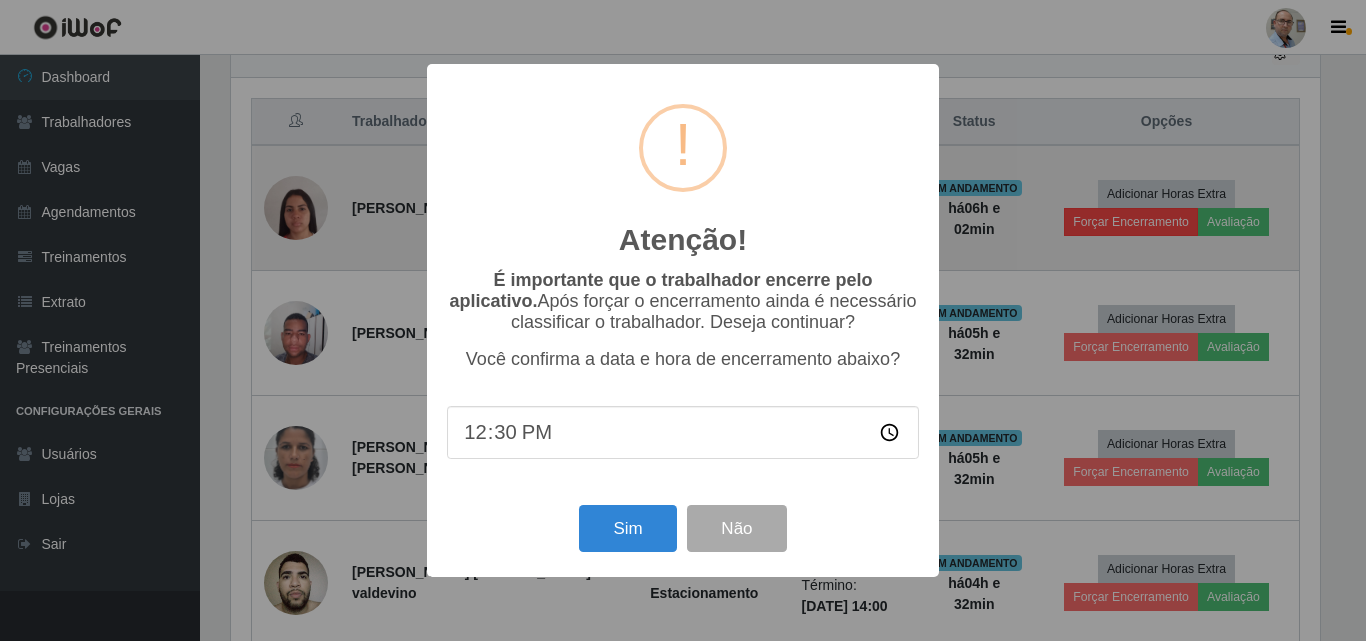scroll, scrollTop: 999585, scrollLeft: 998911, axis: both 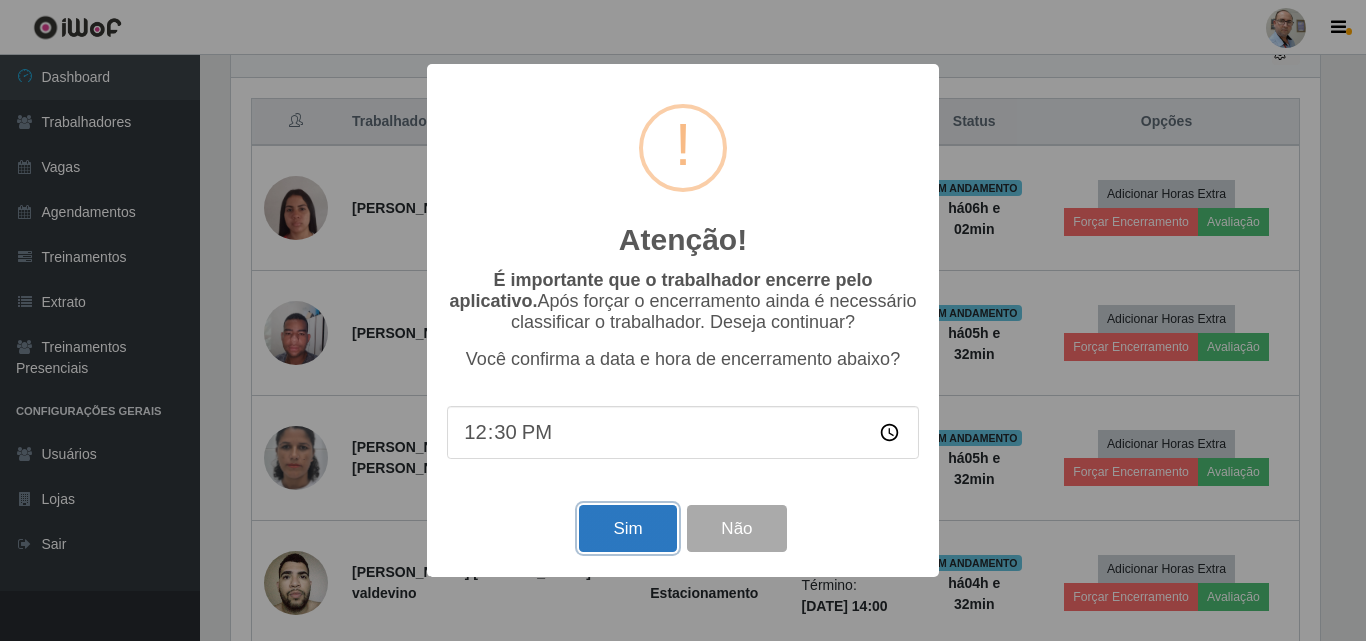 click on "Sim" at bounding box center (627, 528) 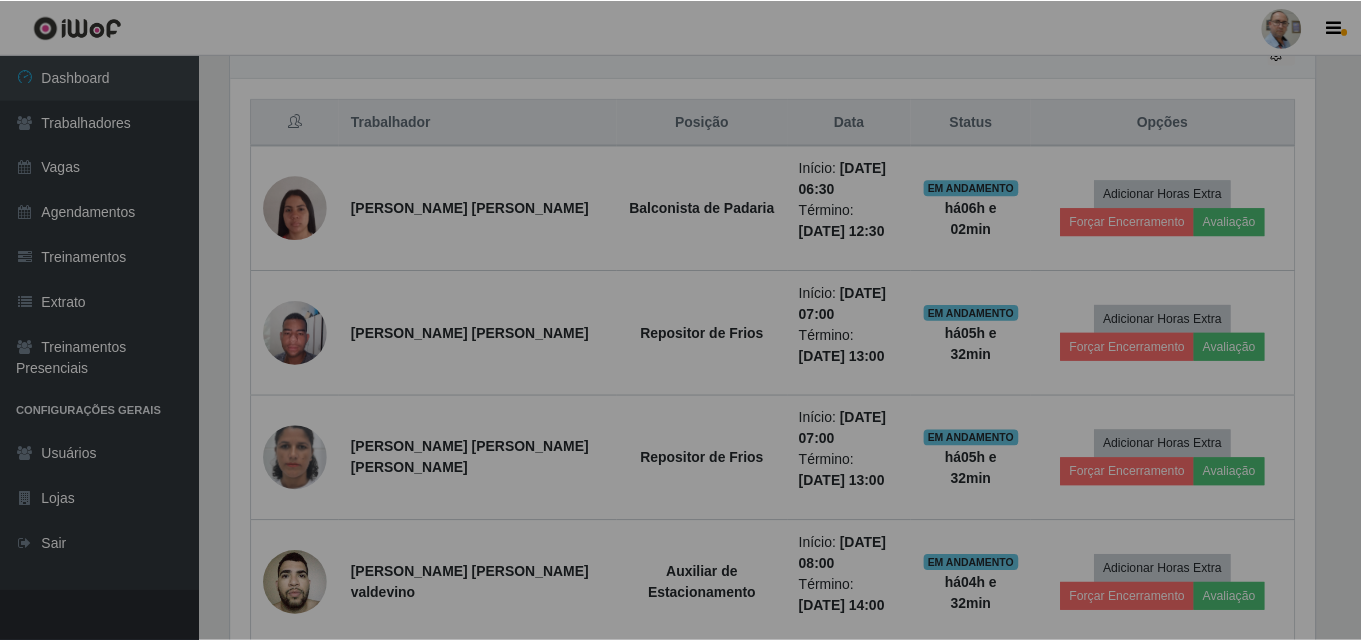 scroll, scrollTop: 999585, scrollLeft: 998901, axis: both 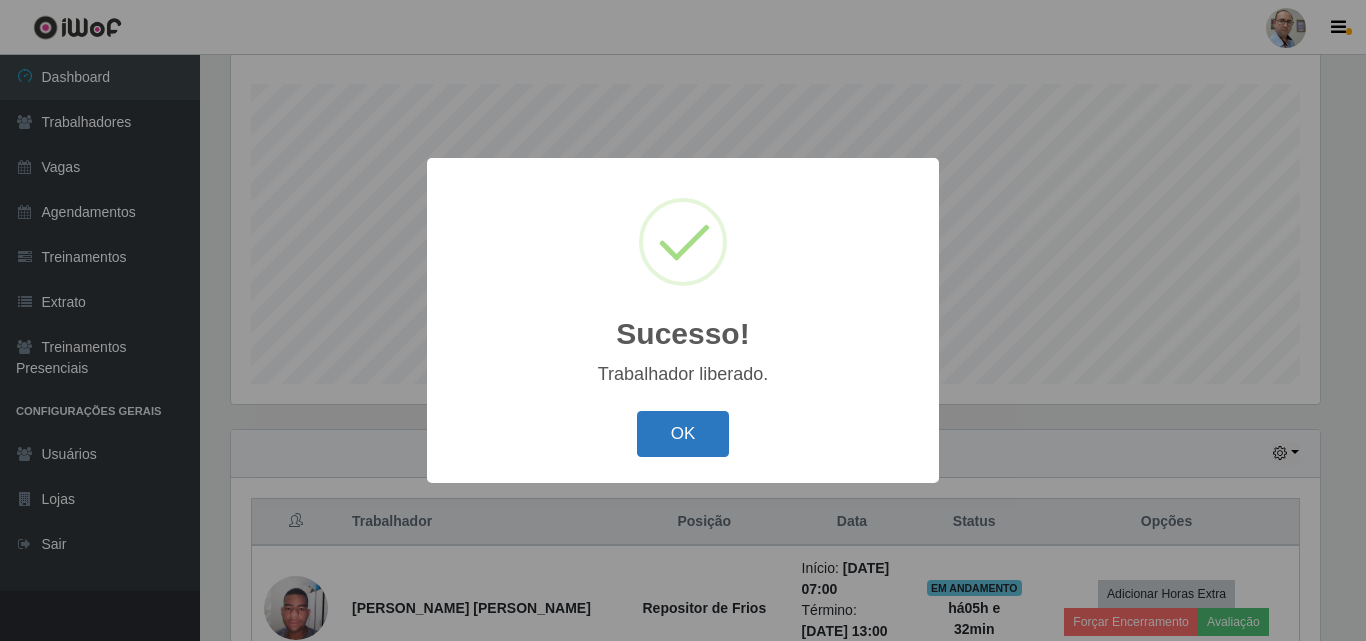 click on "OK" at bounding box center (683, 434) 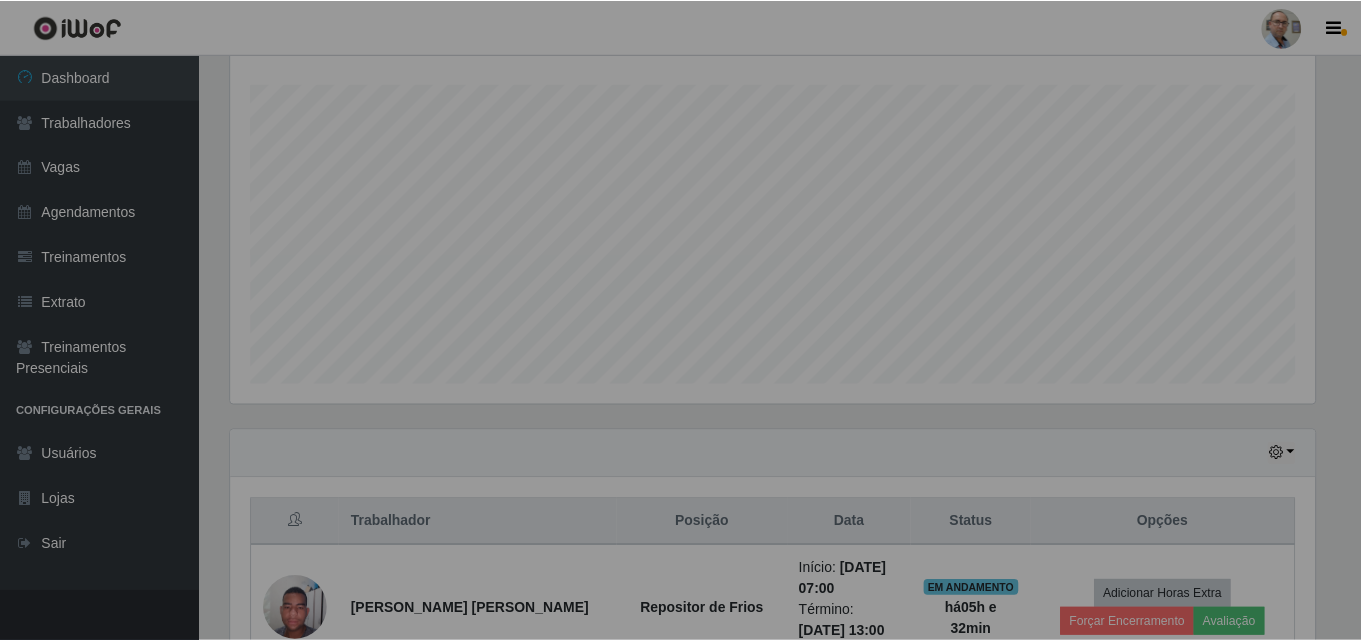scroll, scrollTop: 999585, scrollLeft: 998901, axis: both 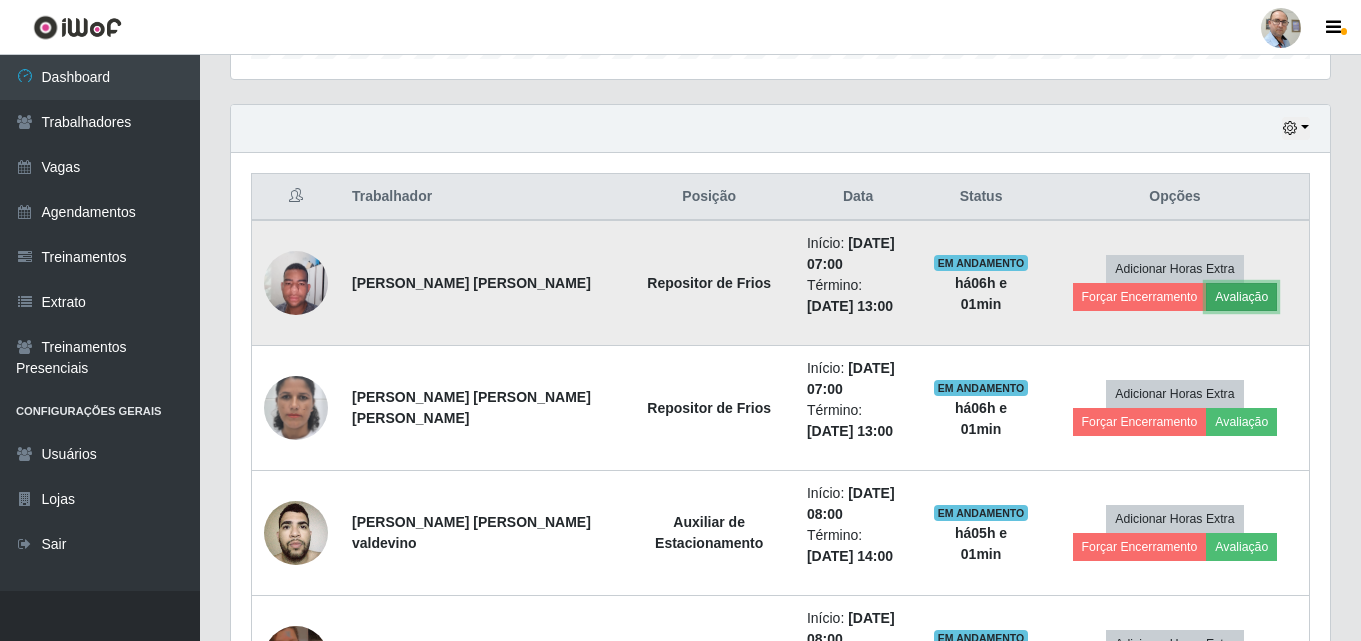 click on "Avaliação" at bounding box center (1241, 297) 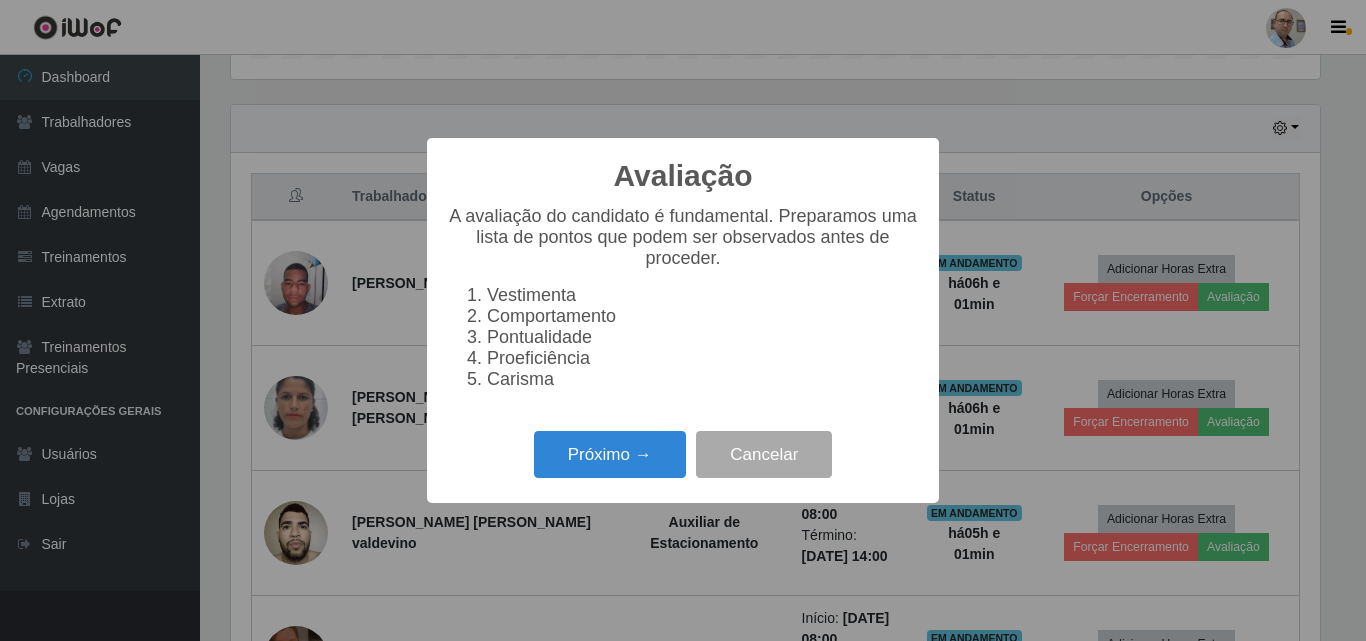 scroll, scrollTop: 999585, scrollLeft: 998911, axis: both 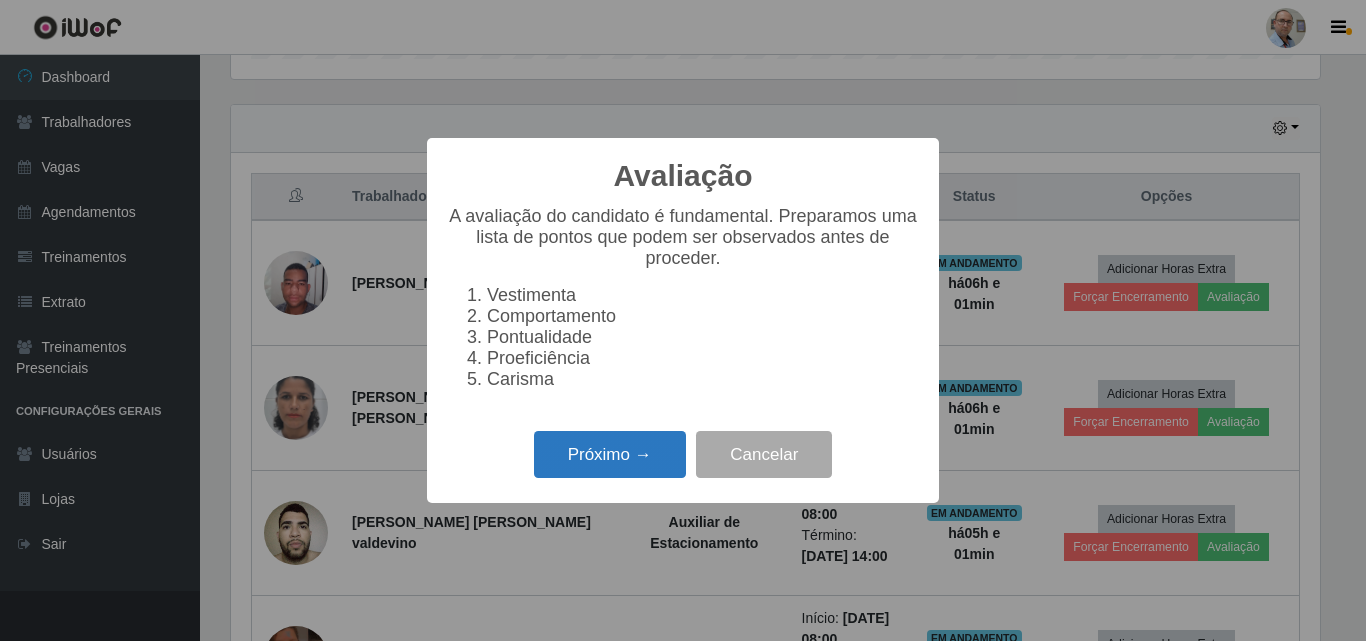 click on "Próximo →" at bounding box center (610, 454) 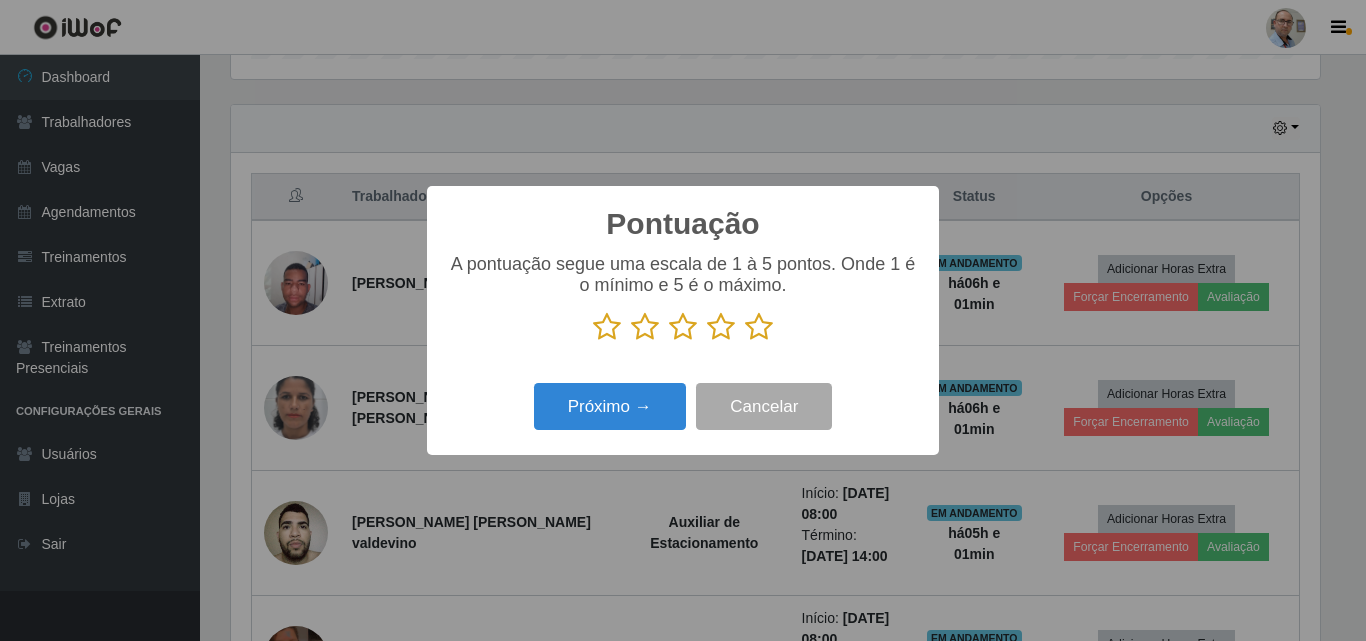 scroll, scrollTop: 999585, scrollLeft: 998911, axis: both 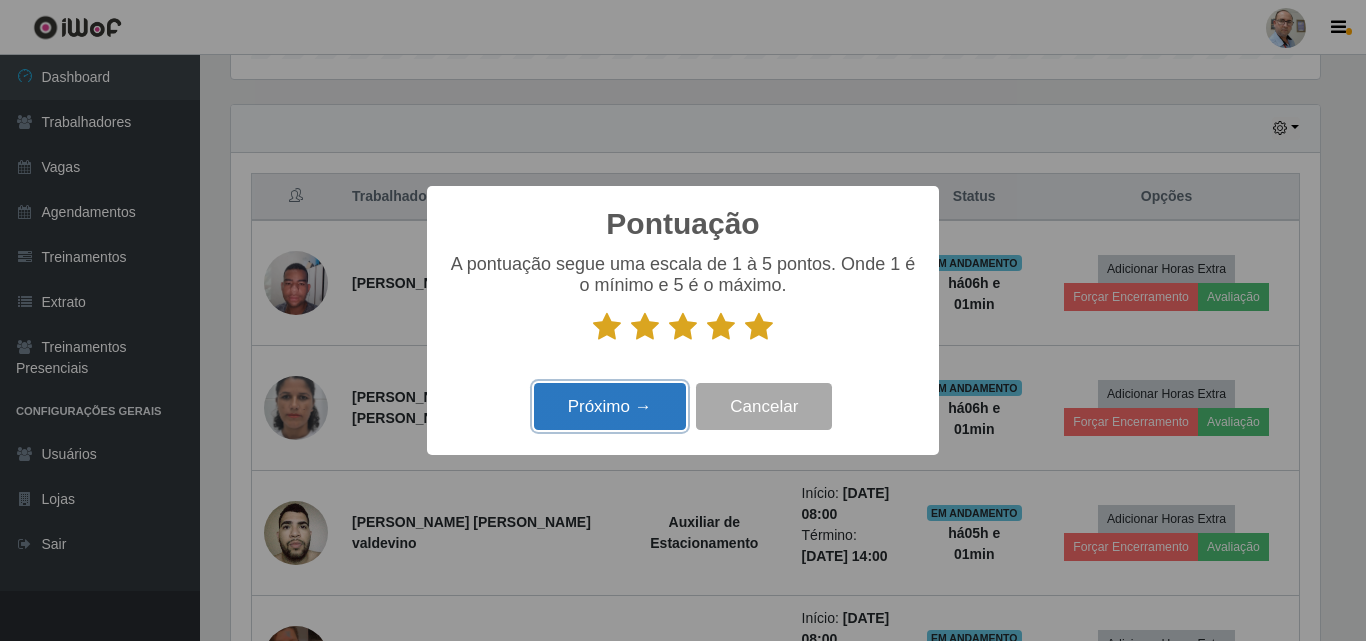 click on "Próximo →" at bounding box center [610, 406] 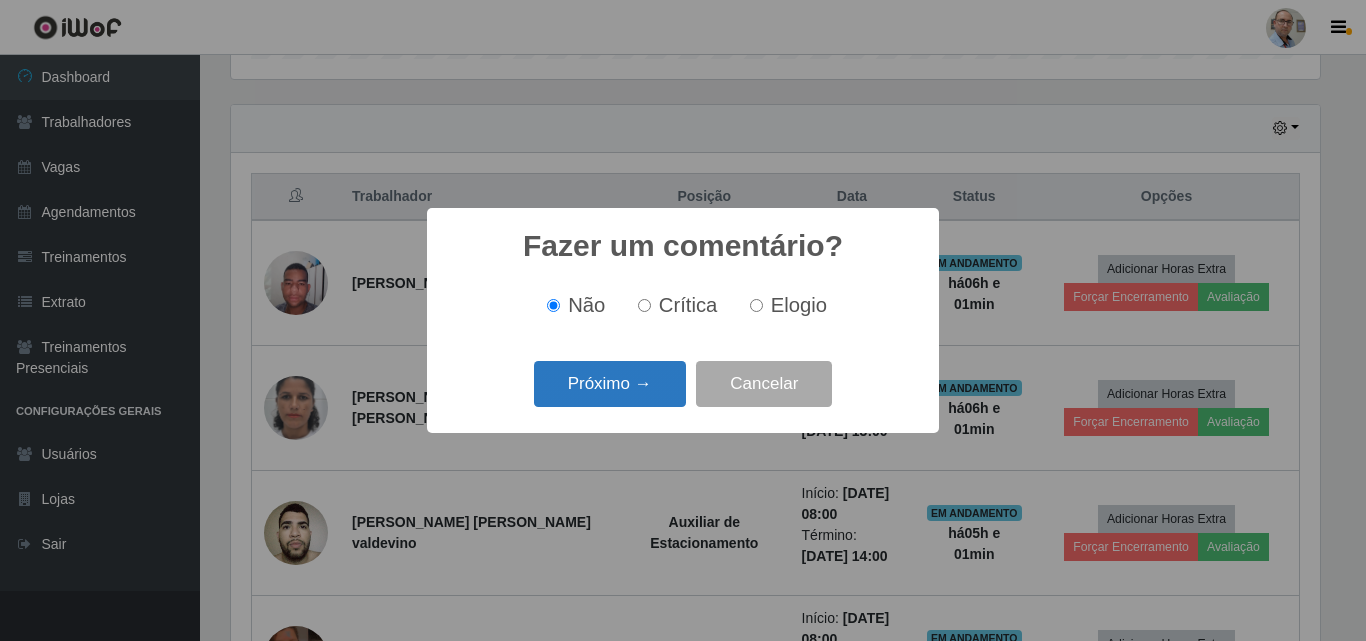 click on "Próximo →" at bounding box center (610, 384) 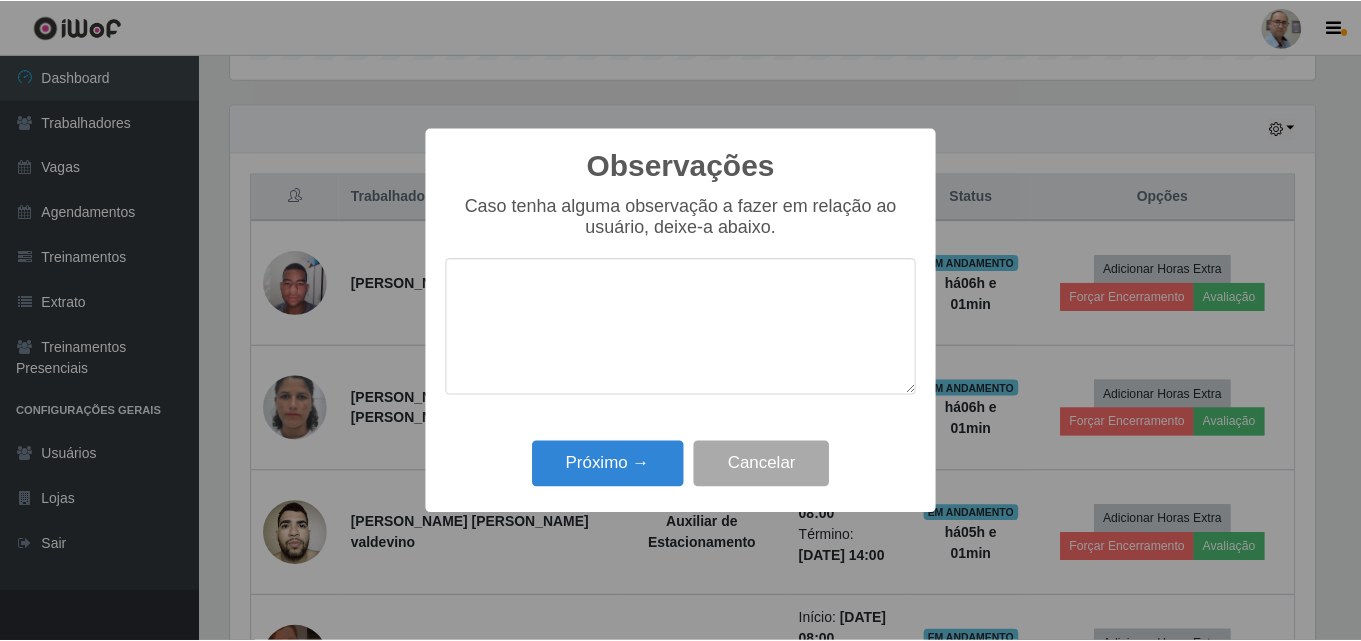 scroll, scrollTop: 999585, scrollLeft: 998911, axis: both 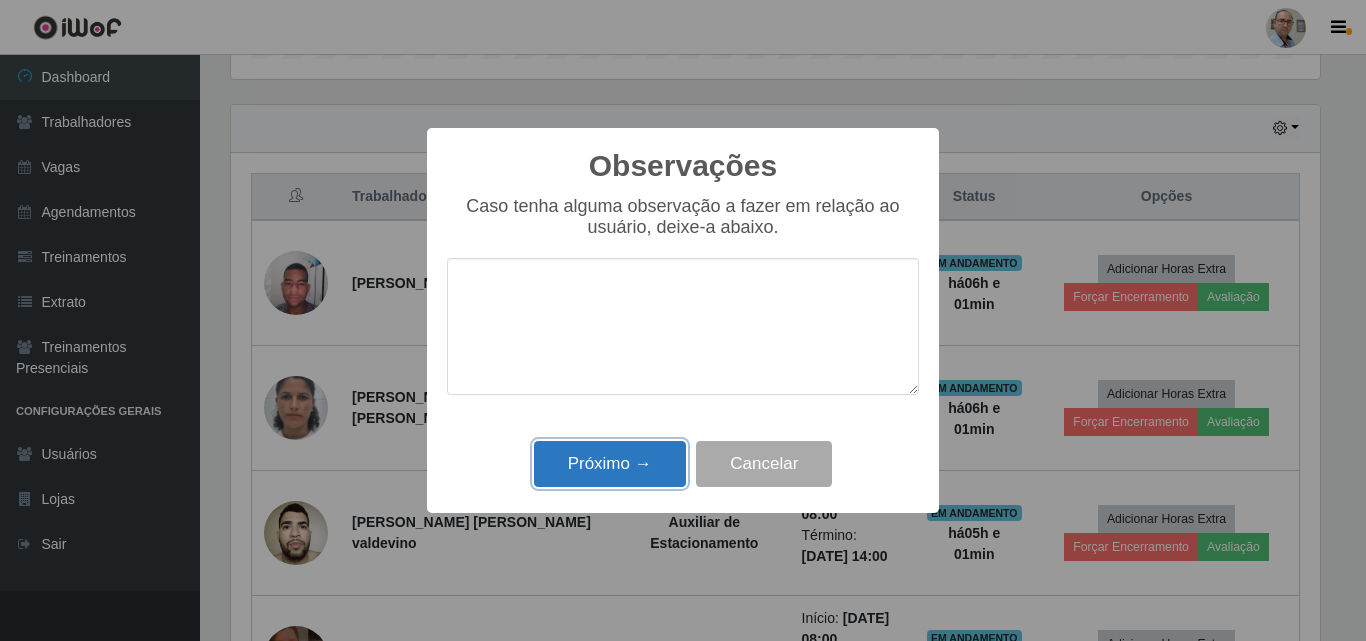 click on "Próximo →" at bounding box center (610, 464) 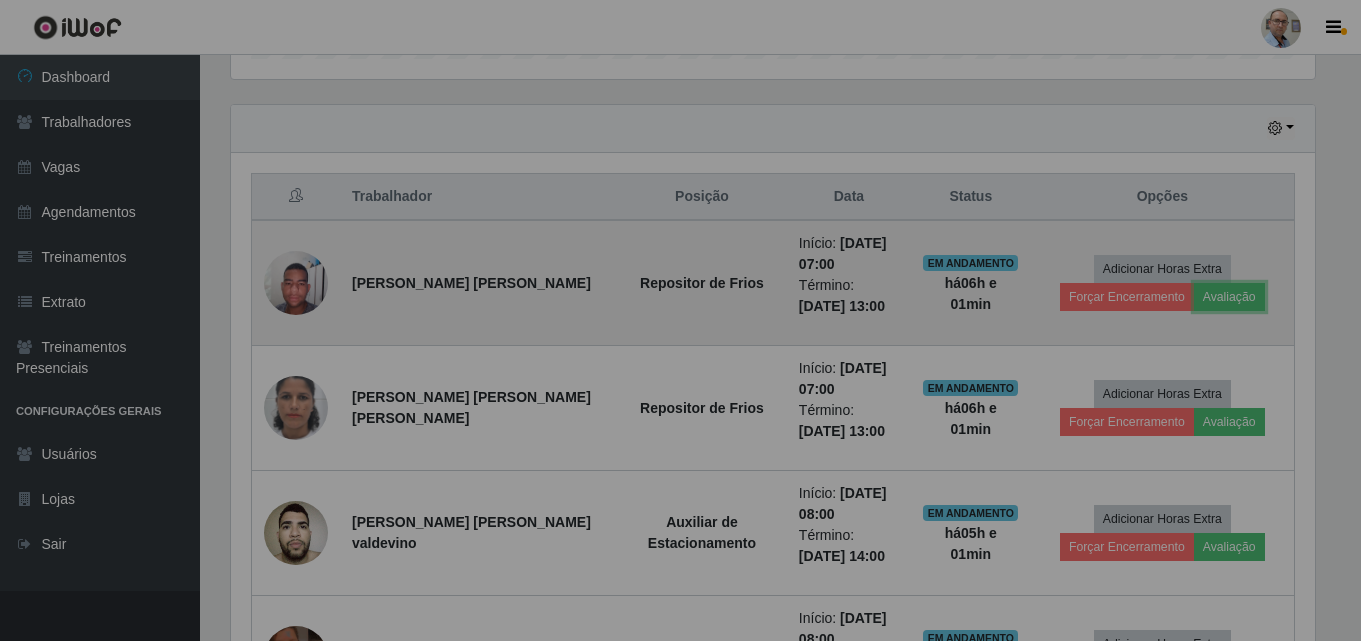 scroll, scrollTop: 999585, scrollLeft: 998901, axis: both 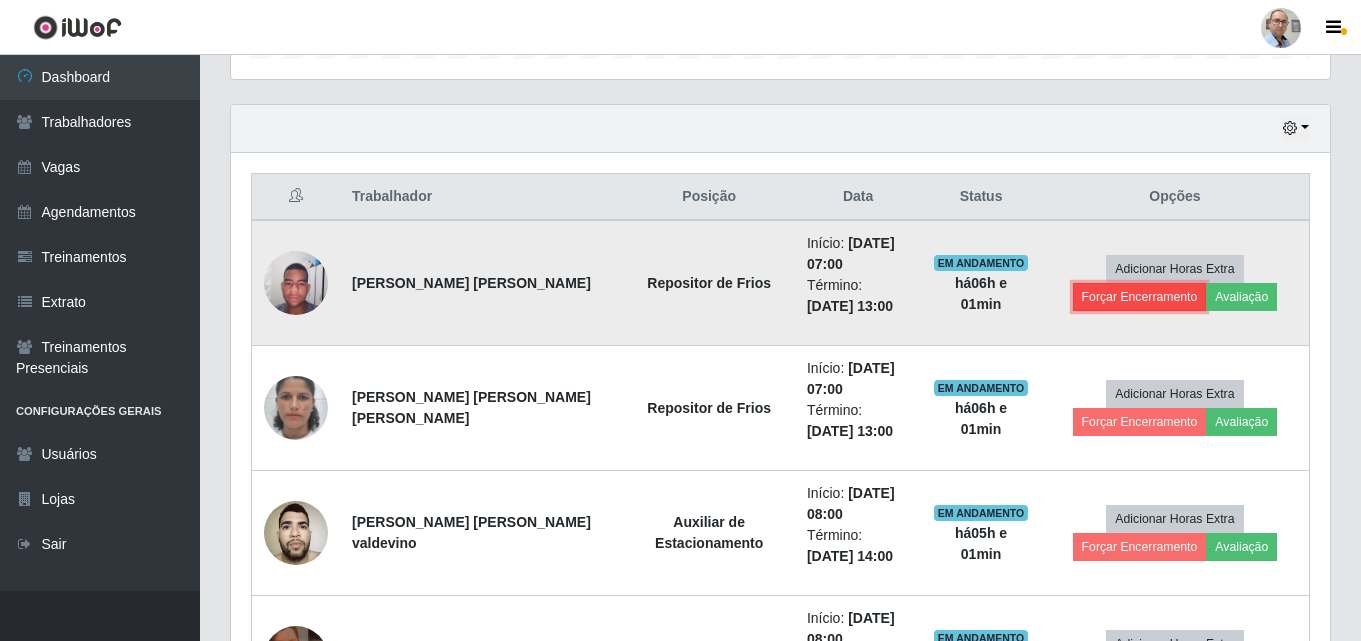 click on "Forçar Encerramento" at bounding box center (1140, 297) 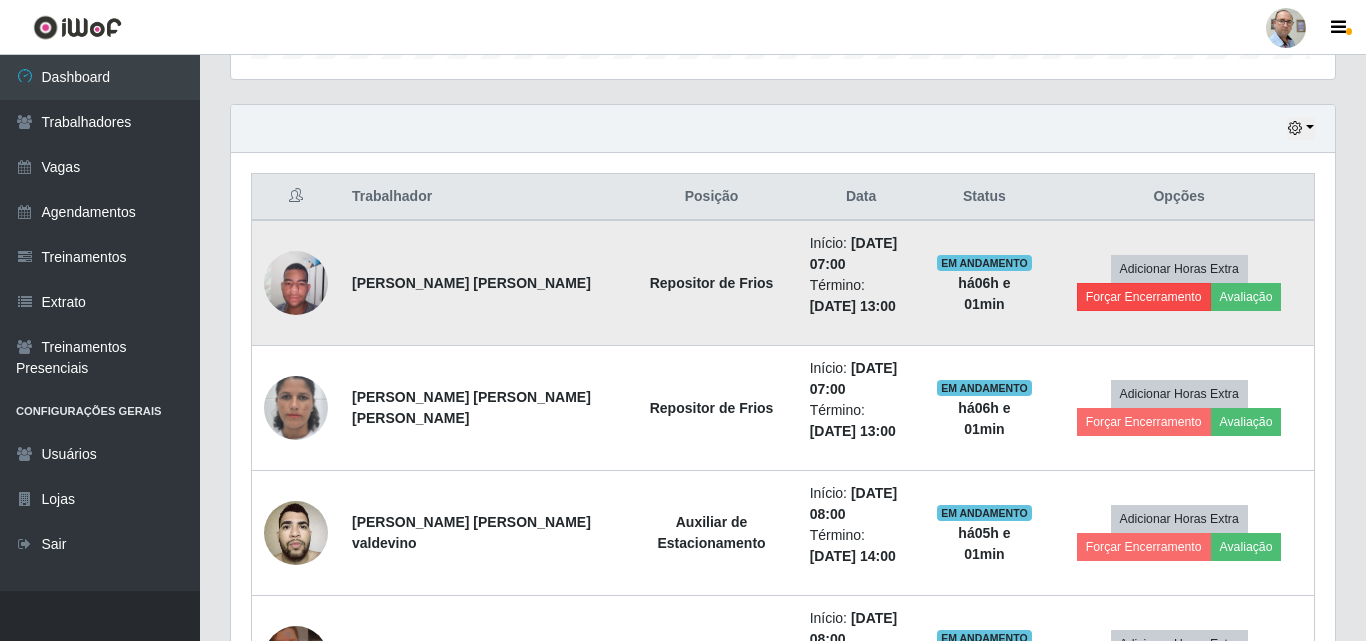 scroll, scrollTop: 999585, scrollLeft: 998911, axis: both 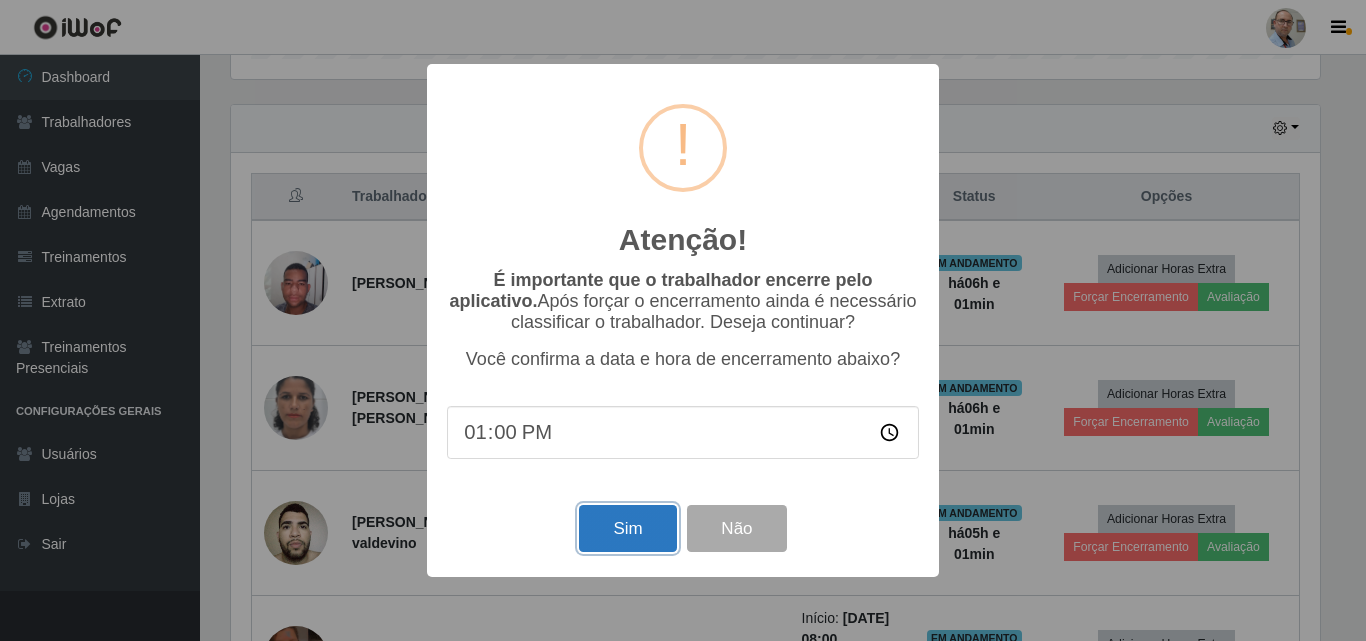 click on "Sim" at bounding box center [627, 528] 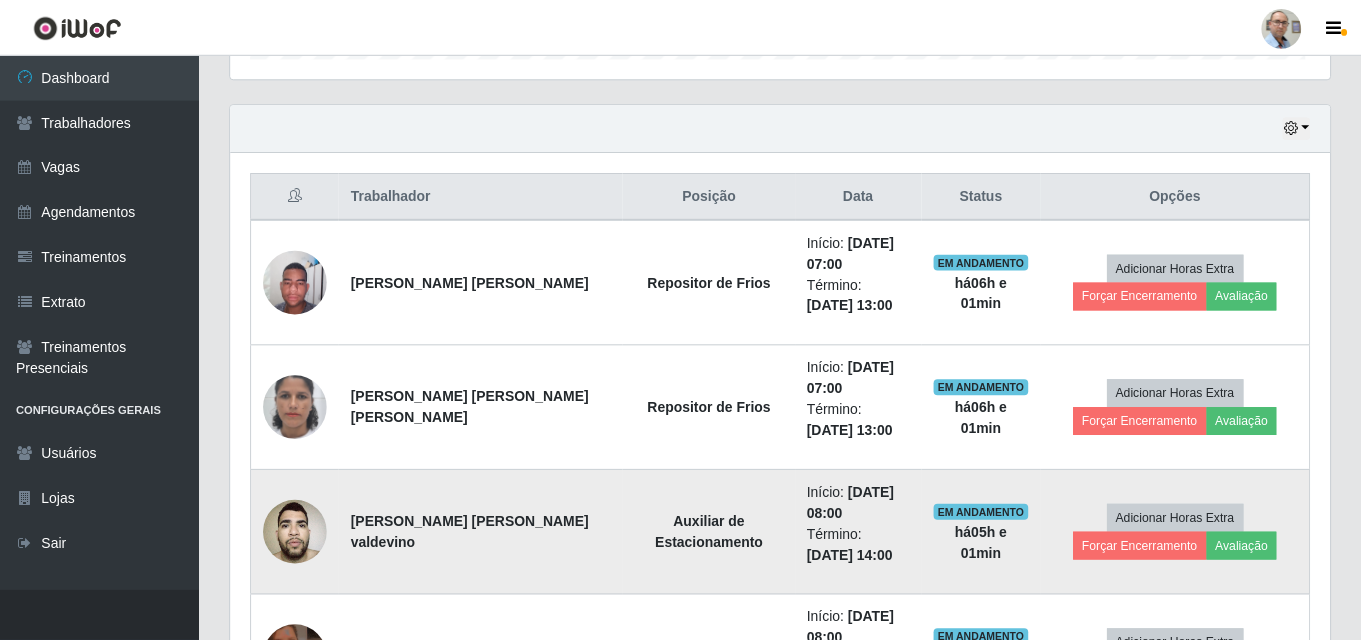 scroll, scrollTop: 999585, scrollLeft: 998901, axis: both 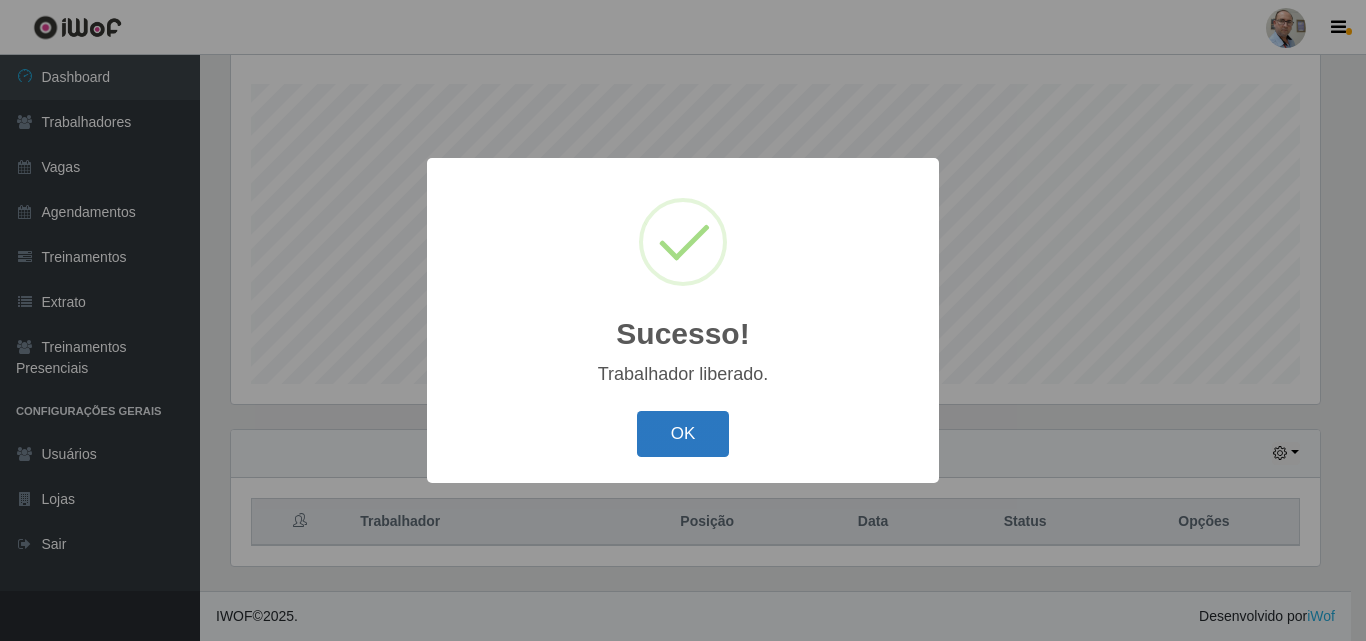 click on "OK" at bounding box center (683, 434) 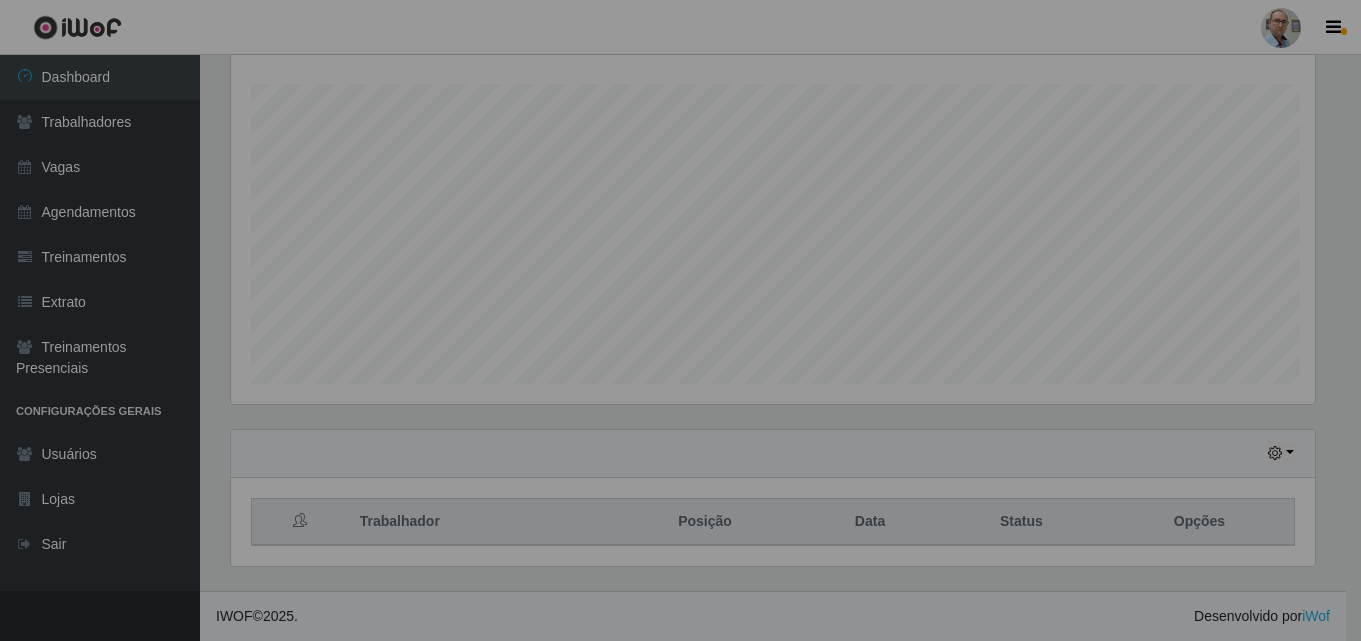 scroll, scrollTop: 999585, scrollLeft: 998901, axis: both 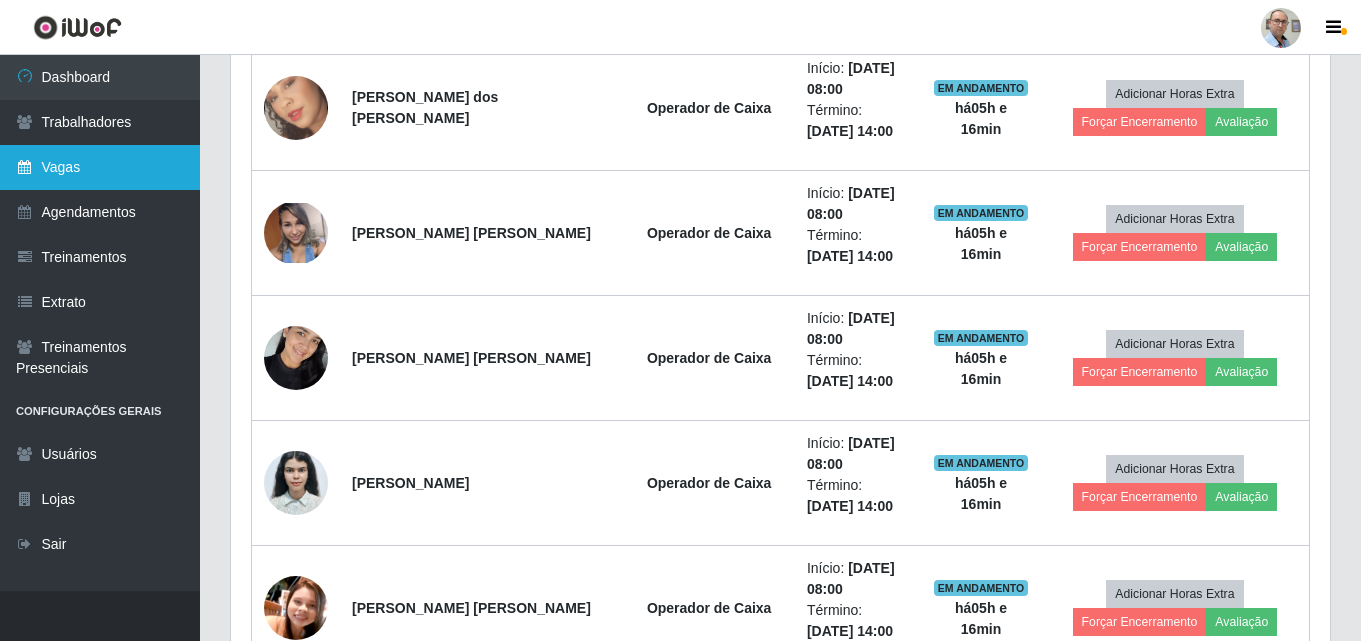 click on "Vagas" at bounding box center (100, 167) 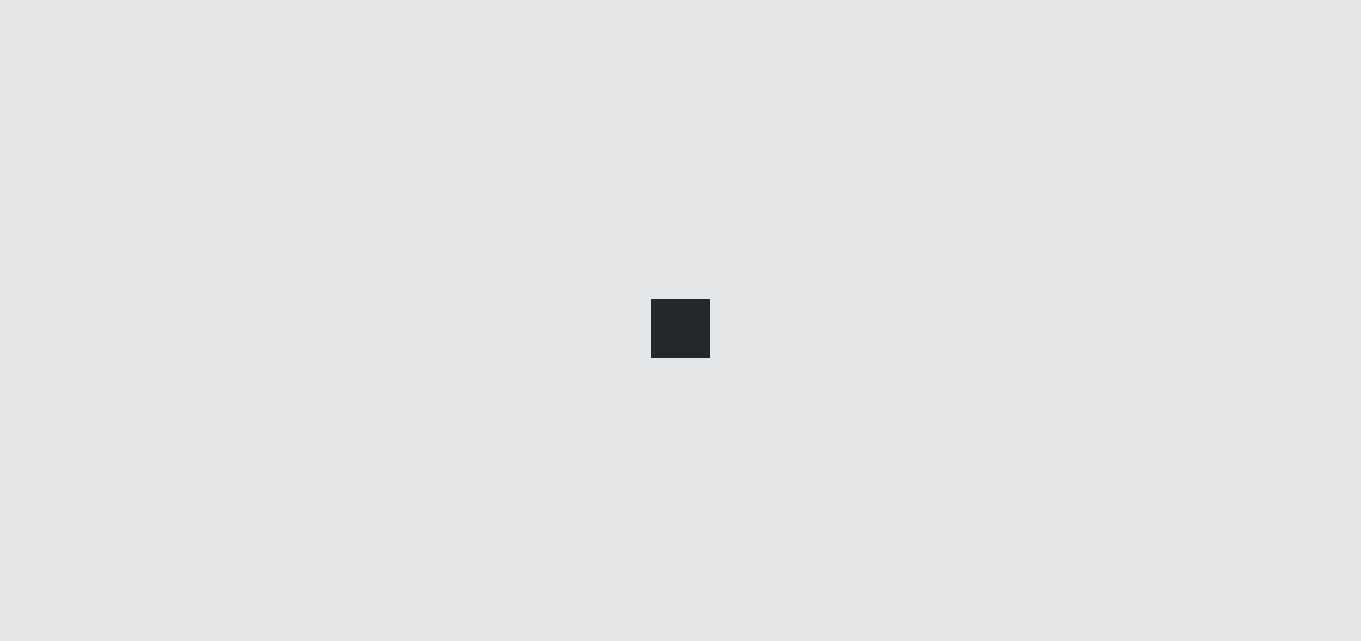 scroll, scrollTop: 0, scrollLeft: 0, axis: both 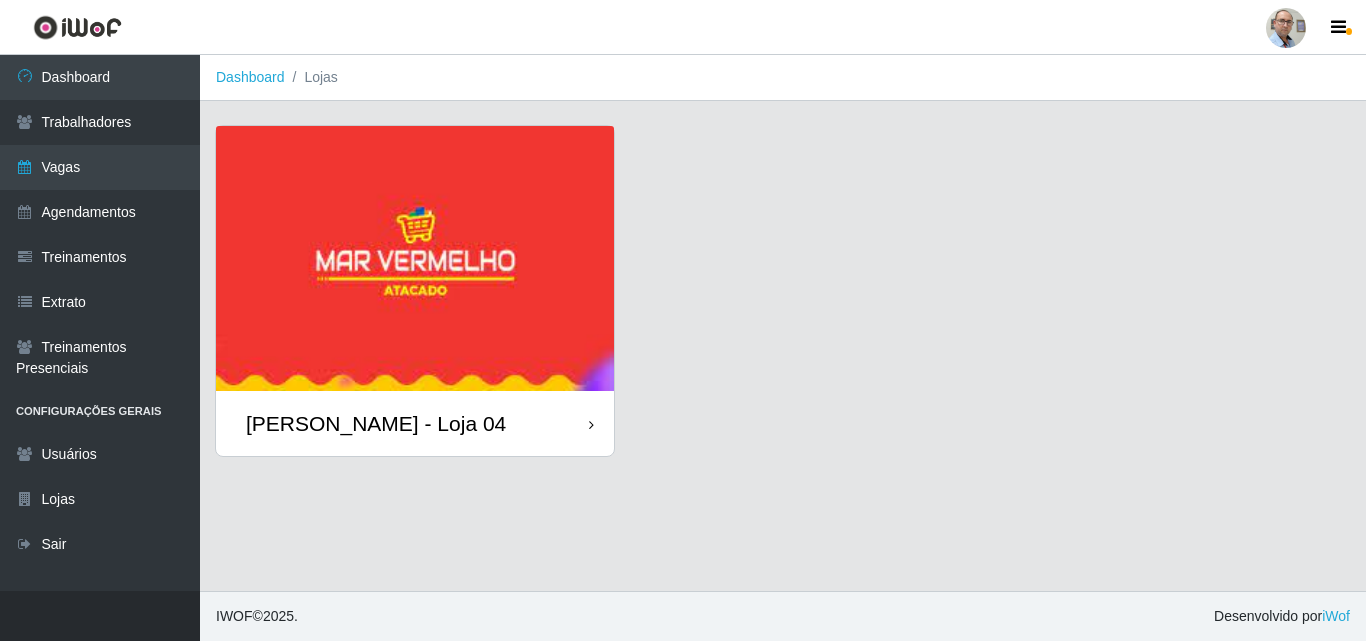 click at bounding box center (415, 258) 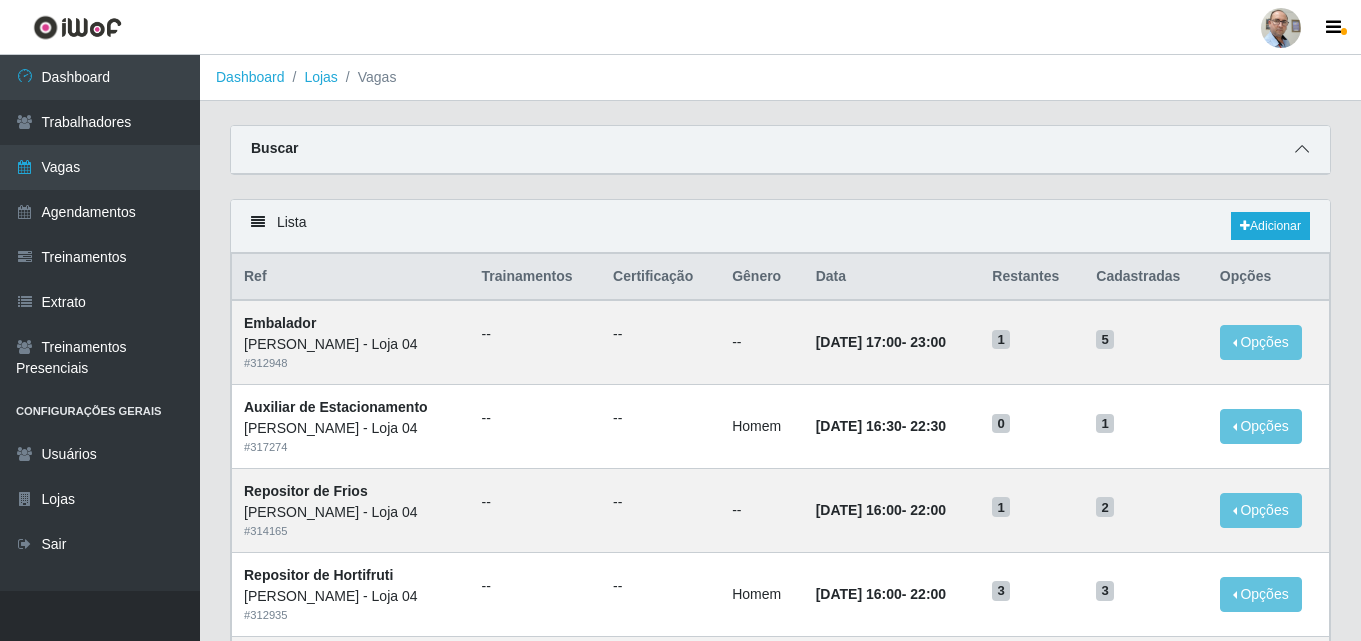 click at bounding box center [1302, 149] 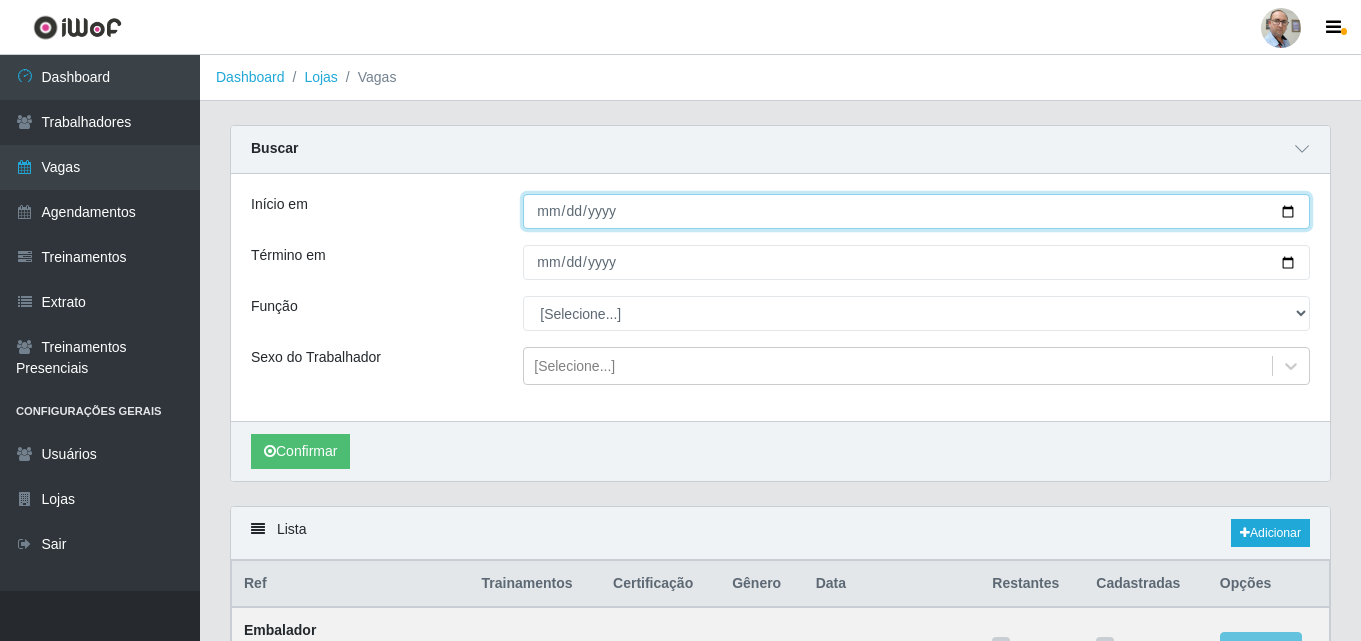 click on "Início em" at bounding box center [916, 211] 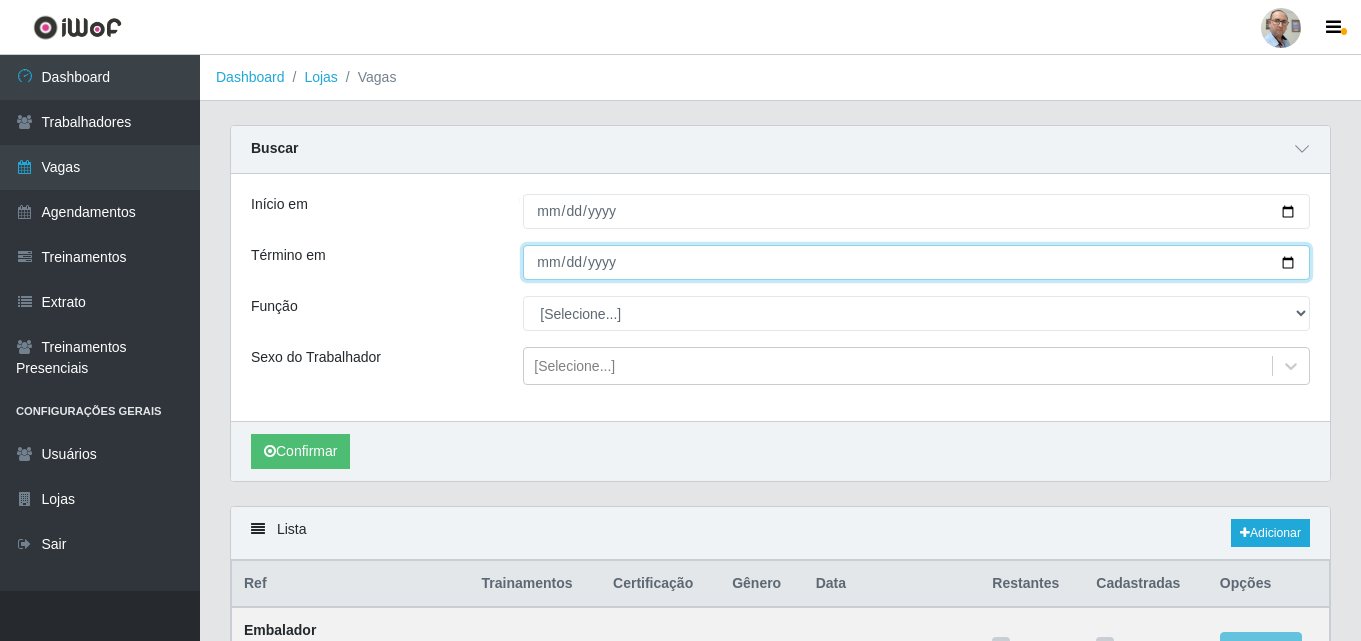 click on "Término em" at bounding box center [916, 262] 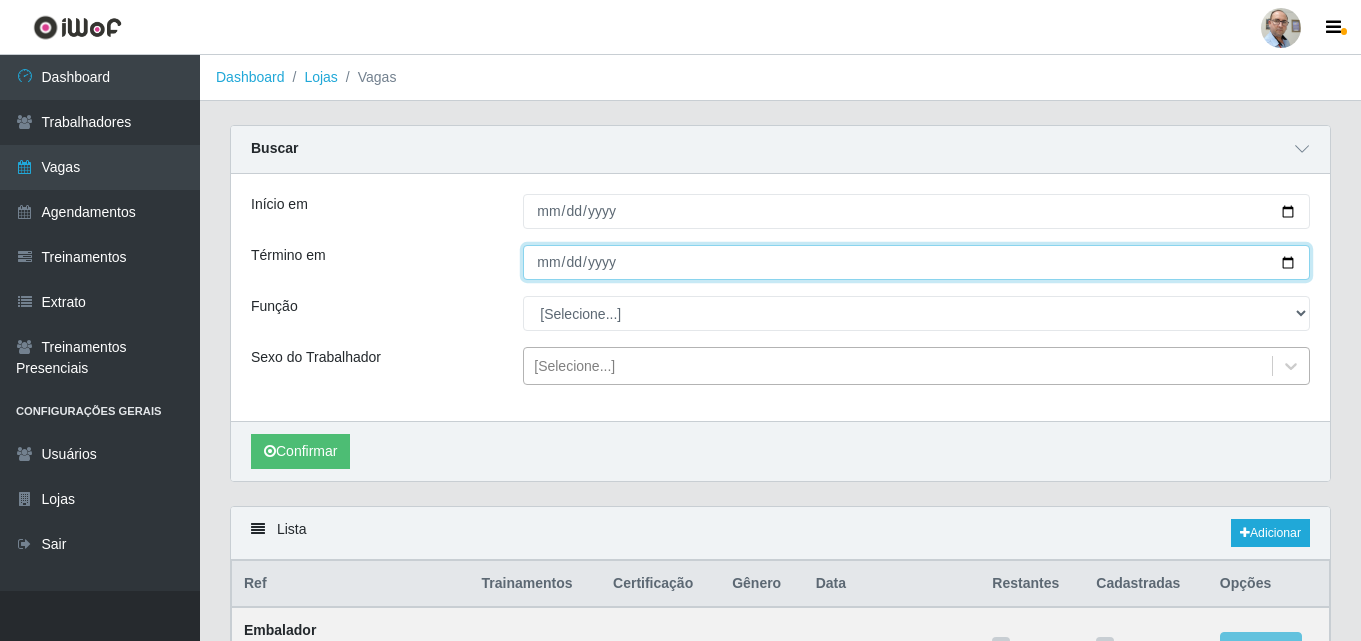 type on "[DATE]" 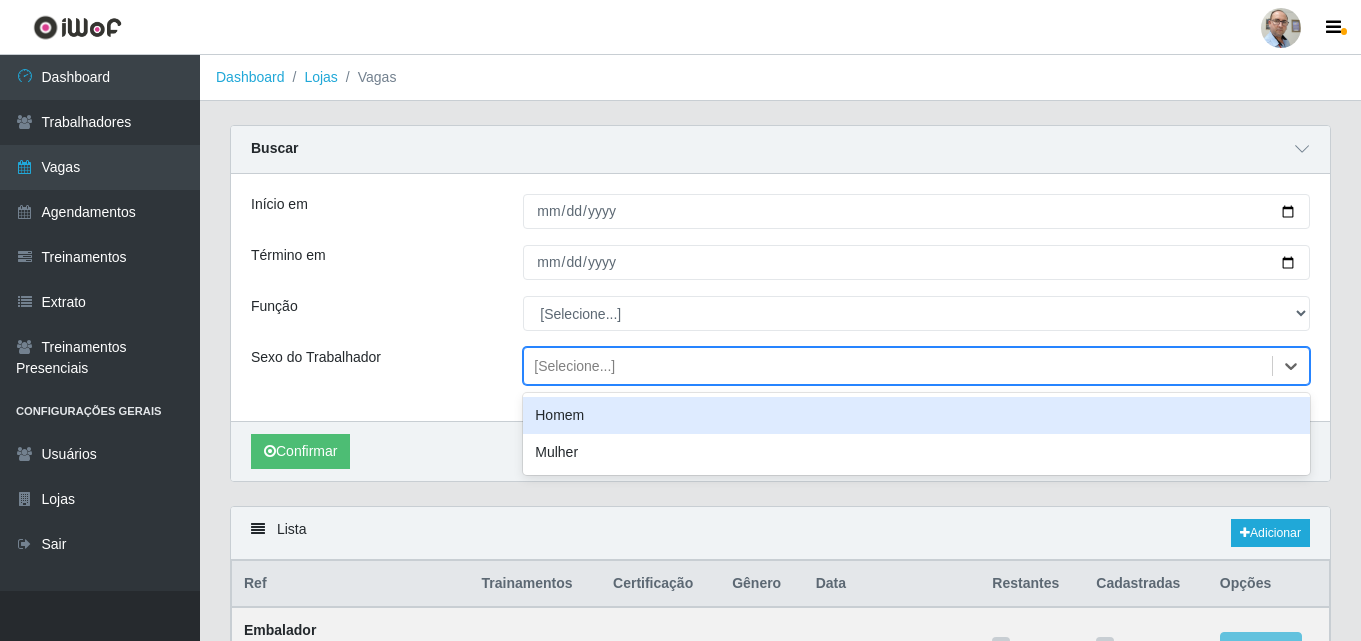 click on "[Selecione...]" at bounding box center [898, 366] 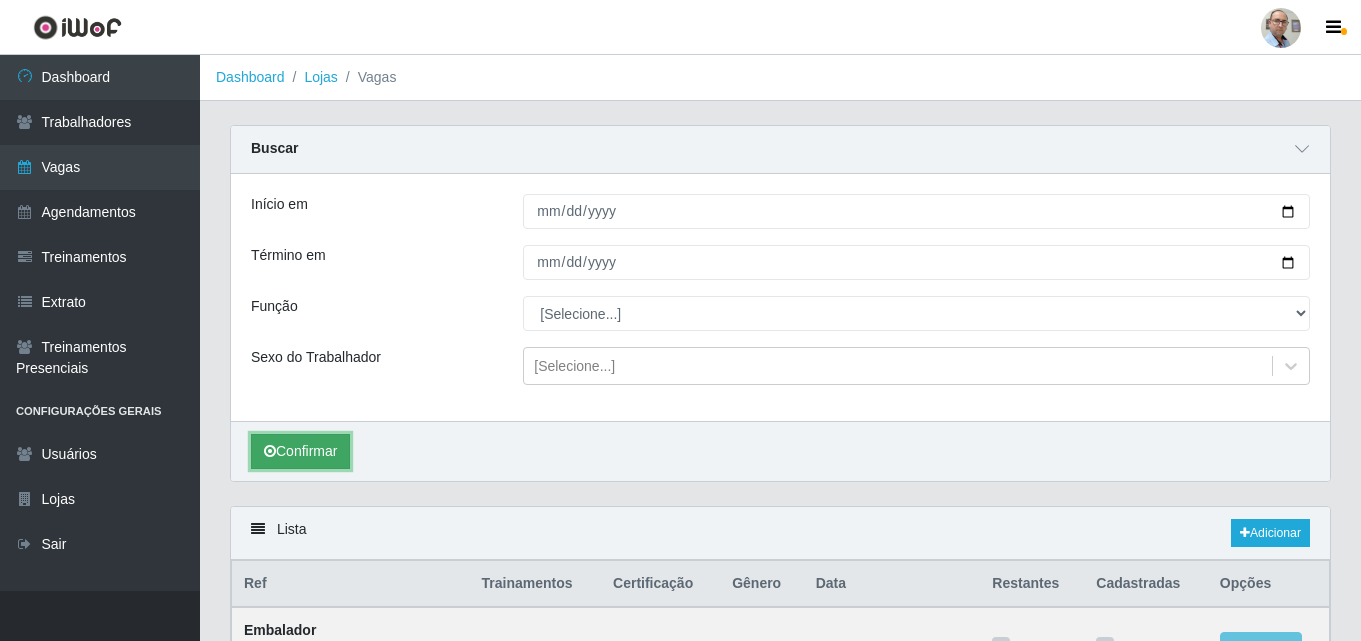 click on "Confirmar" at bounding box center [300, 451] 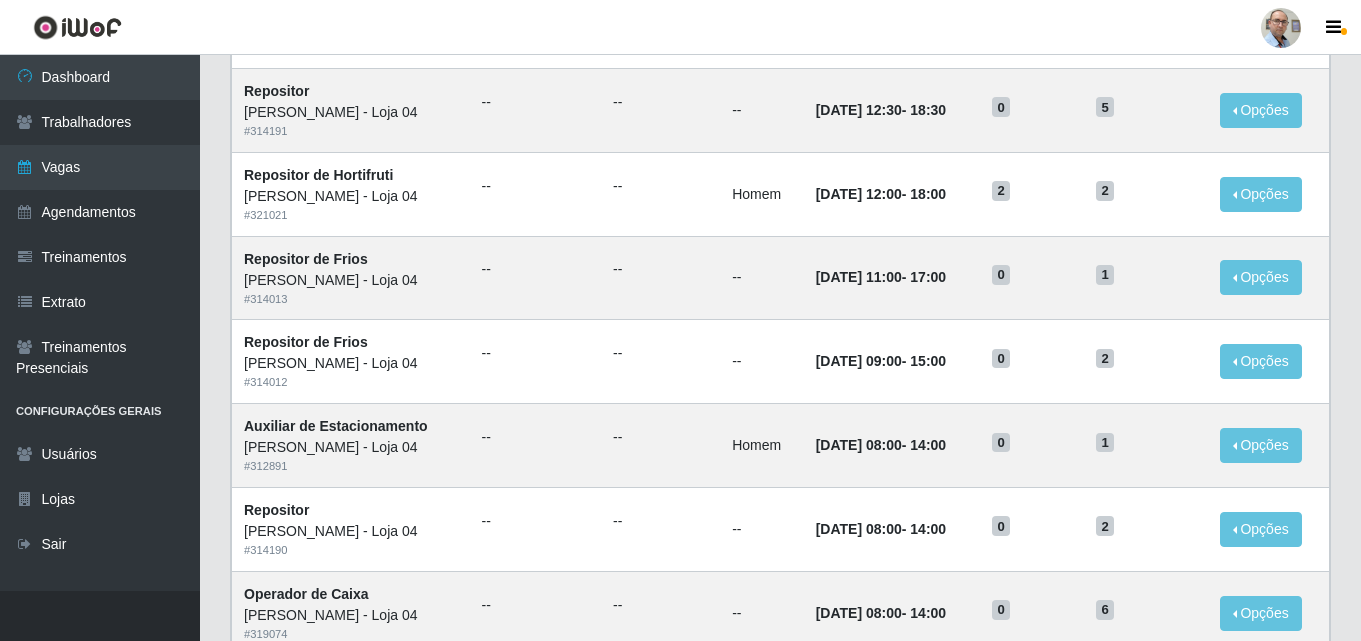 scroll, scrollTop: 709, scrollLeft: 0, axis: vertical 